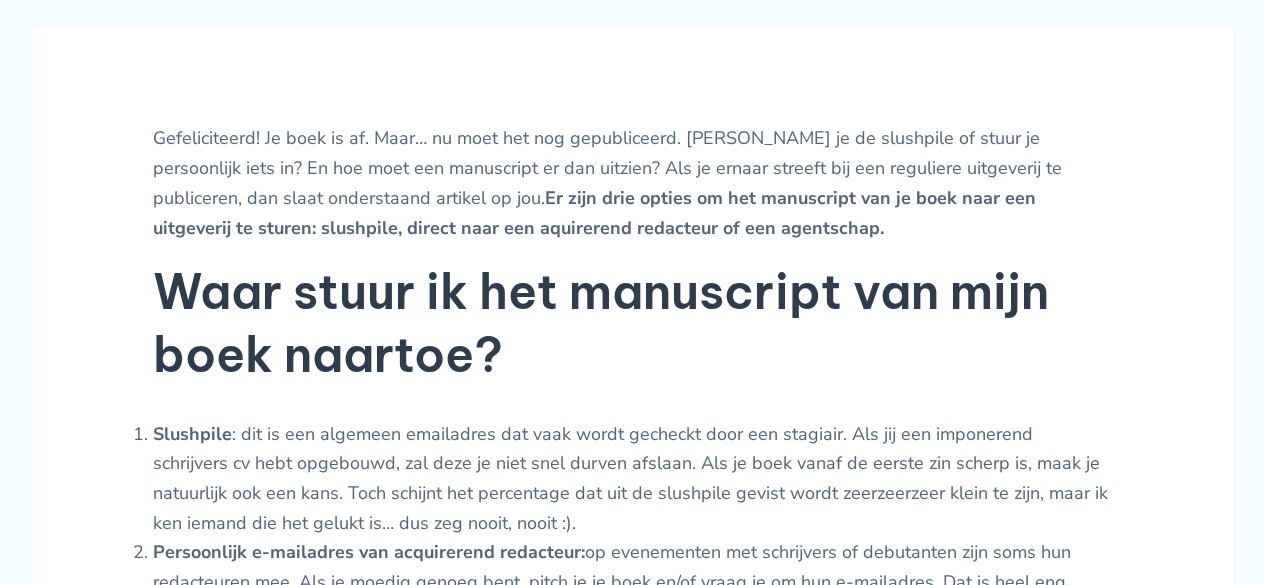 scroll, scrollTop: 1300, scrollLeft: 0, axis: vertical 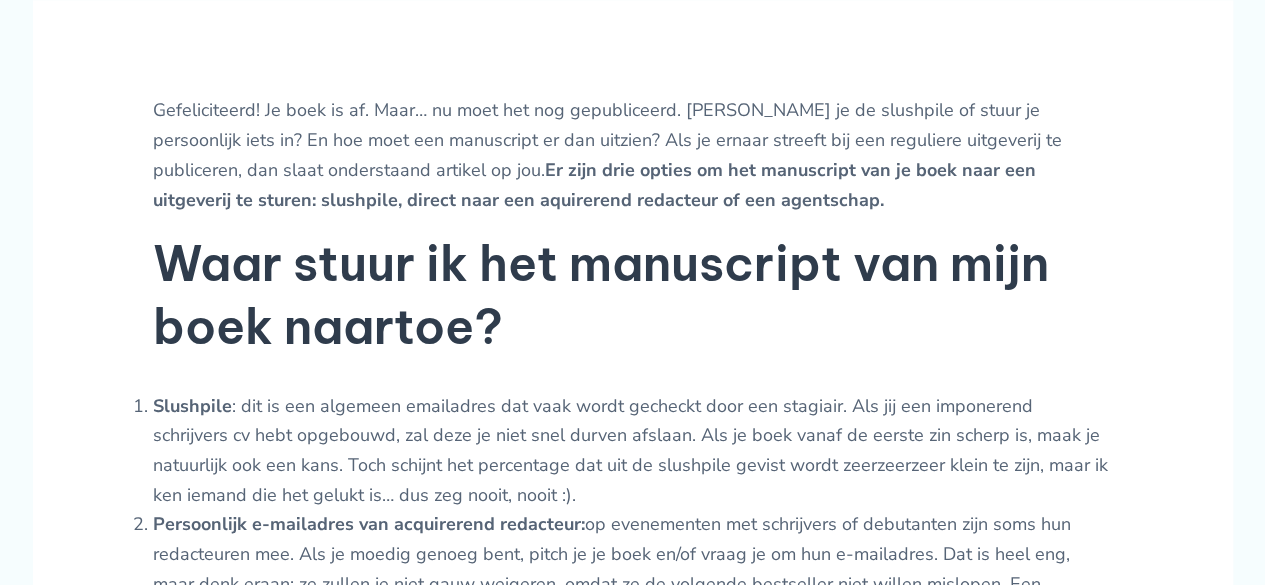 click on "Er zijn drie opties om het manuscript van je boek naar een uitgeverij te sturen: slushpile, direct naar een aquirerend redacteur of een agentschap." at bounding box center [594, 185] 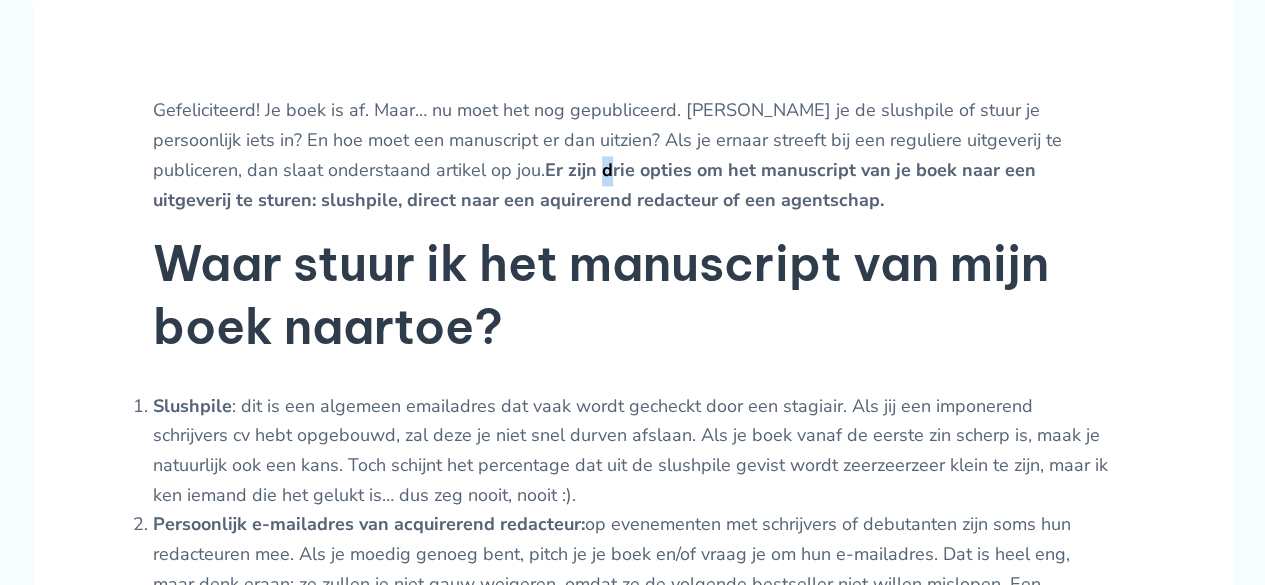 click on "Er zijn drie opties om het manuscript van je boek naar een uitgeverij te sturen: slushpile, direct naar een aquirerend redacteur of een agentschap." at bounding box center (594, 185) 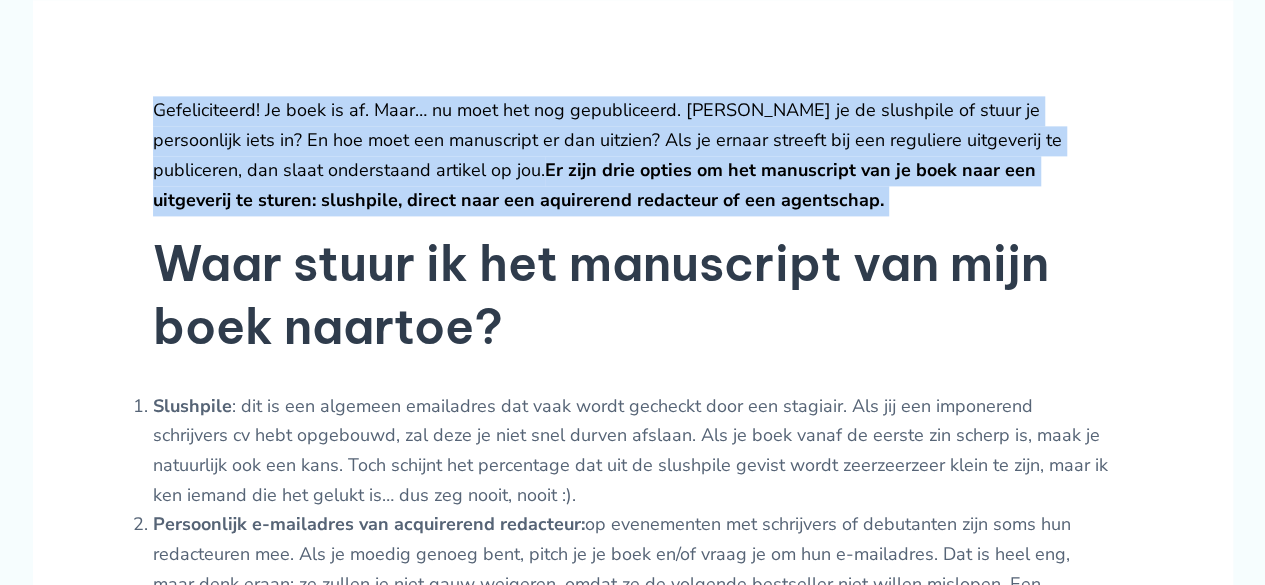 click on "Er zijn drie opties om het manuscript van je boek naar een uitgeverij te sturen: slushpile, direct naar een aquirerend redacteur of een agentschap." at bounding box center [594, 185] 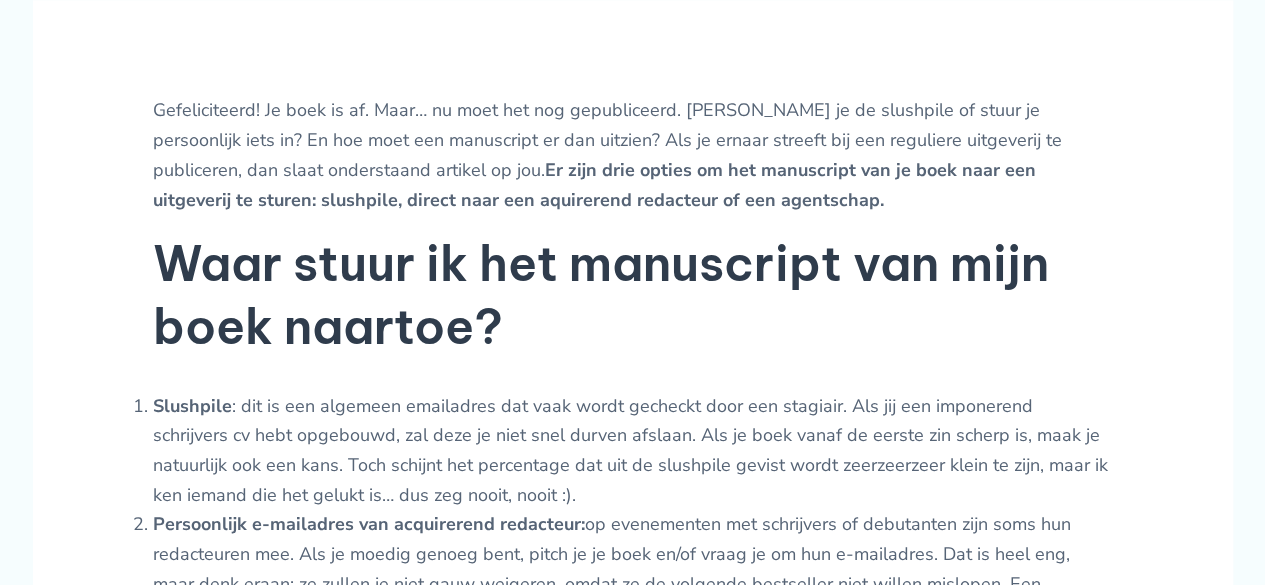 drag, startPoint x: 394, startPoint y: 120, endPoint x: 622, endPoint y: 219, distance: 248.56589 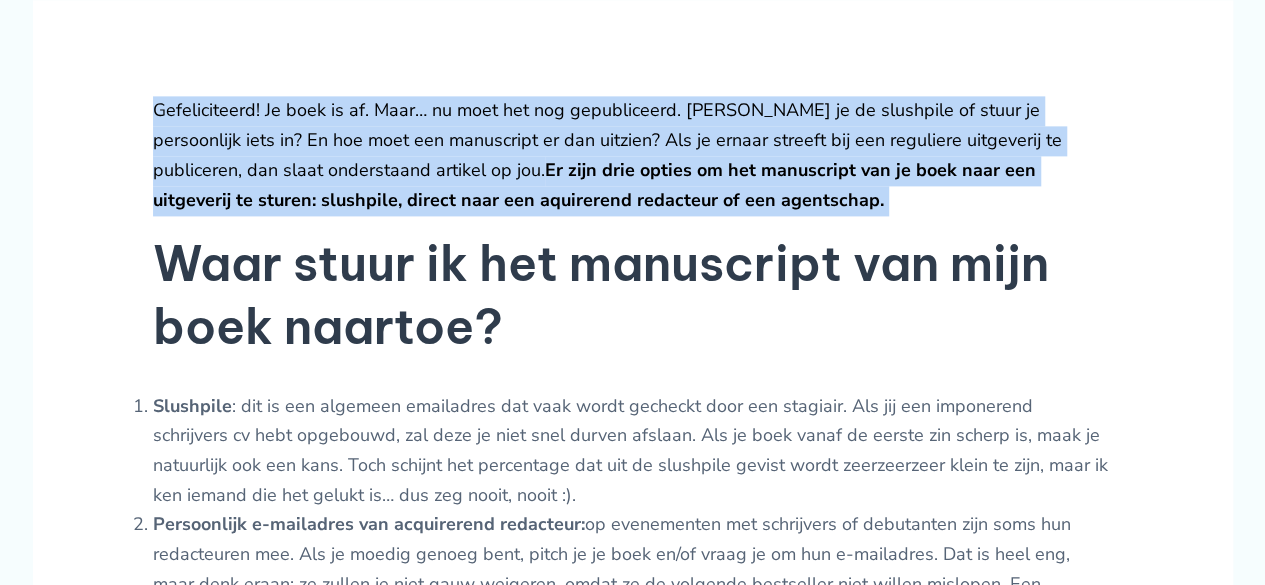 click on "Gefeliciteerd! Je boek is af. Maar… nu moet het nog gepubliceerd. [PERSON_NAME] je de slushpile of stuur je persoonlijk iets in? En hoe moet een manuscript er dan uitzien? Als je ernaar streeft bij een reguliere uitgeverij te publiceren, dan slaat onderstaand artikel op jou.  Er zijn drie opties om het manuscript van je boek naar een uitgeverij te sturen: slushpile, direct naar een aquirerend redacteur of een agentschap." at bounding box center [633, 155] 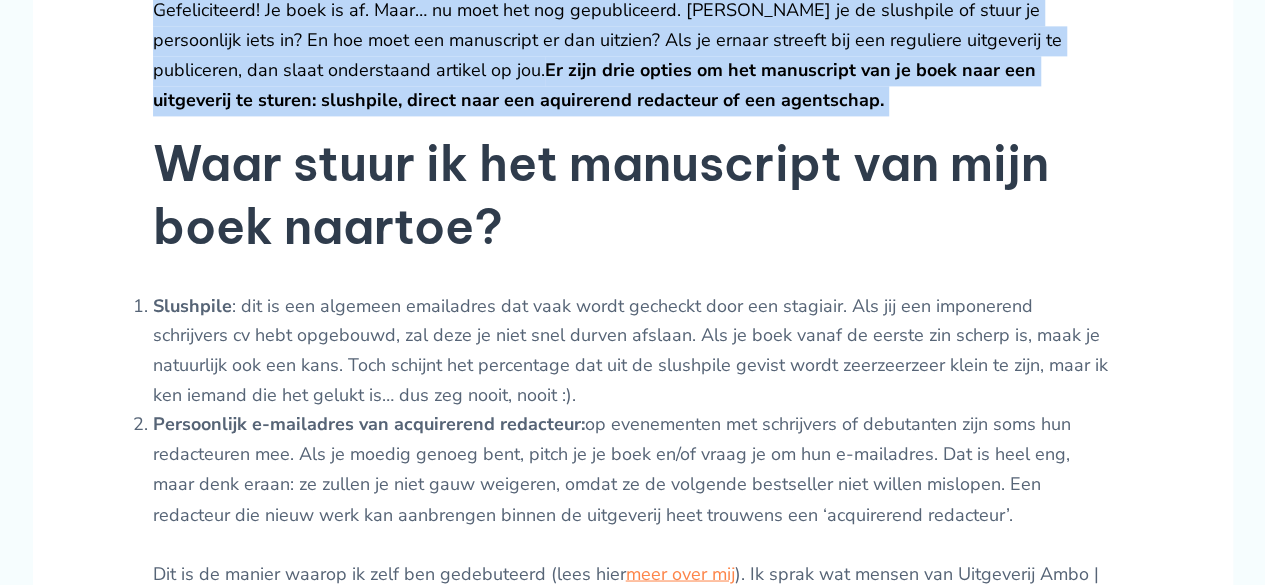scroll, scrollTop: 1500, scrollLeft: 0, axis: vertical 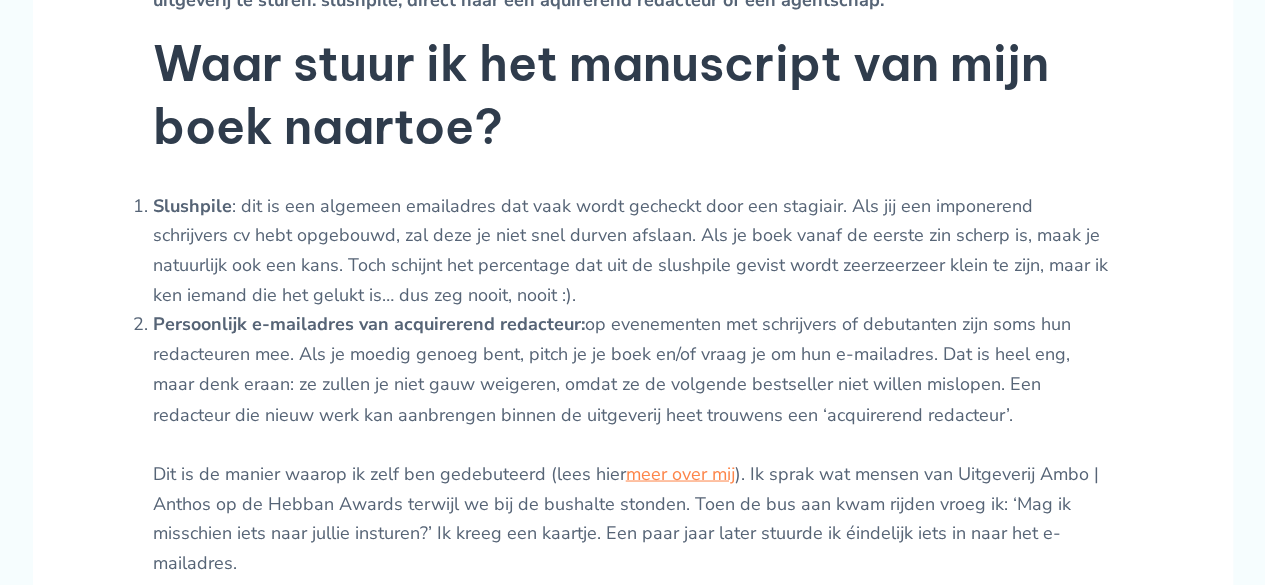 click on "Slushpile : dit is een algemeen emailadres dat vaak wordt gecheckt door een stagiair. Als jij een imponerend schrijvers cv hebt opgebouwd, zal deze je niet snel durven afslaan. Als je boek vanaf de eerste zin scherp is, maak je natuurlijk ook een kans. Toch schijnt het percentage dat uit de slushpile gevist wordt zeerzeerzeer klein te zijn, maar ik ken iemand die het gelukt is… dus zeg nooit, nooit :)." at bounding box center [633, 251] 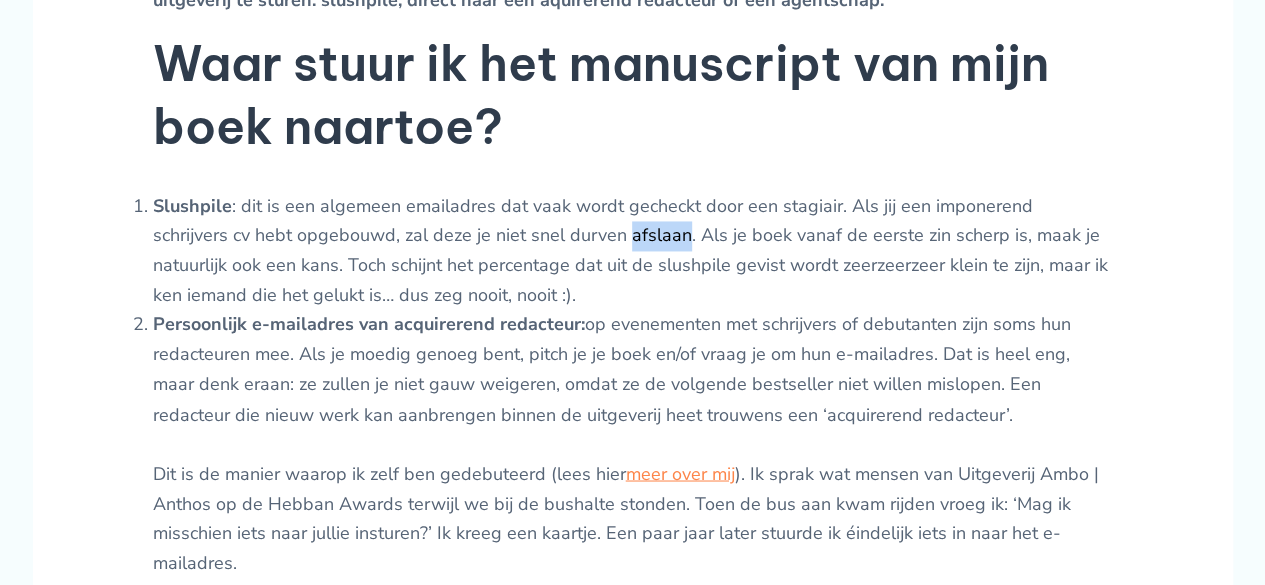 click on "Slushpile : dit is een algemeen emailadres dat vaak wordt gecheckt door een stagiair. Als jij een imponerend schrijvers cv hebt opgebouwd, zal deze je niet snel durven afslaan. Als je boek vanaf de eerste zin scherp is, maak je natuurlijk ook een kans. Toch schijnt het percentage dat uit de slushpile gevist wordt zeerzeerzeer klein te zijn, maar ik ken iemand die het gelukt is… dus zeg nooit, nooit :)." at bounding box center [633, 251] 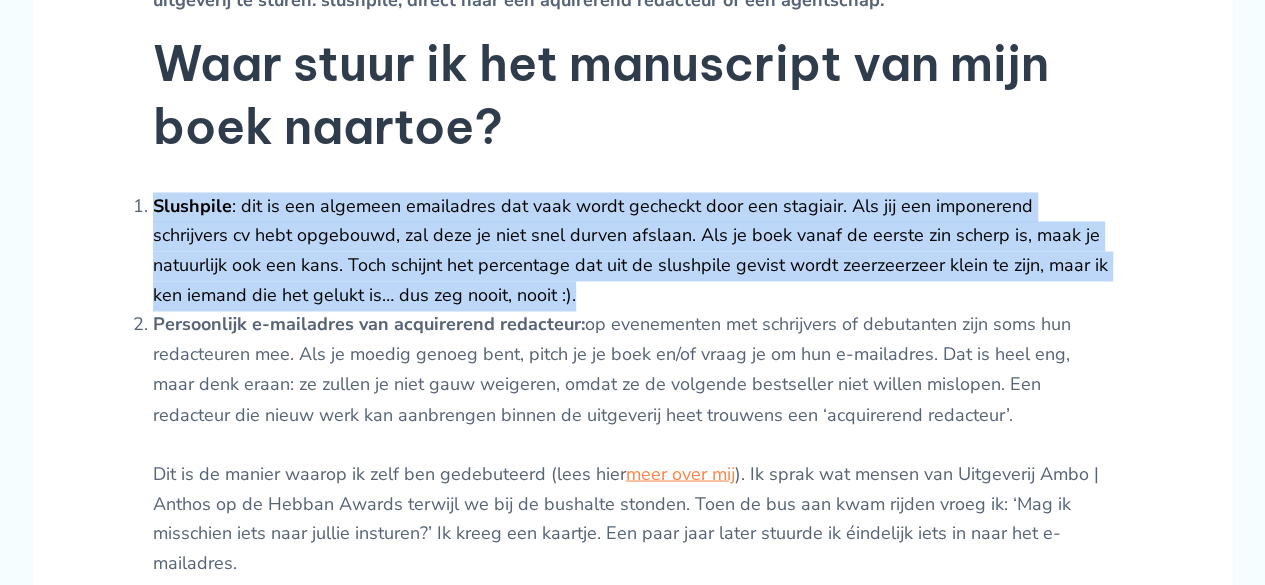 click on "Slushpile : dit is een algemeen emailadres dat vaak wordt gecheckt door een stagiair. Als jij een imponerend schrijvers cv hebt opgebouwd, zal deze je niet snel durven afslaan. Als je boek vanaf de eerste zin scherp is, maak je natuurlijk ook een kans. Toch schijnt het percentage dat uit de slushpile gevist wordt zeerzeerzeer klein te zijn, maar ik ken iemand die het gelukt is… dus zeg nooit, nooit :)." at bounding box center (633, 251) 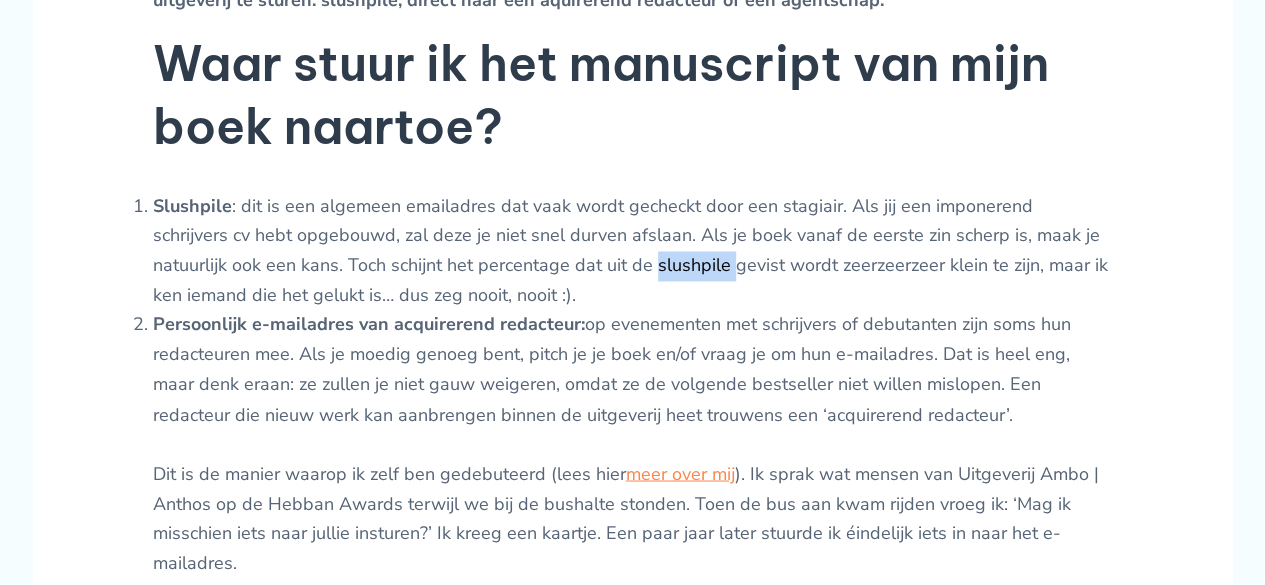 click on "Slushpile : dit is een algemeen emailadres dat vaak wordt gecheckt door een stagiair. Als jij een imponerend schrijvers cv hebt opgebouwd, zal deze je niet snel durven afslaan. Als je boek vanaf de eerste zin scherp is, maak je natuurlijk ook een kans. Toch schijnt het percentage dat uit de slushpile gevist wordt zeerzeerzeer klein te zijn, maar ik ken iemand die het gelukt is… dus zeg nooit, nooit :)." at bounding box center (633, 251) 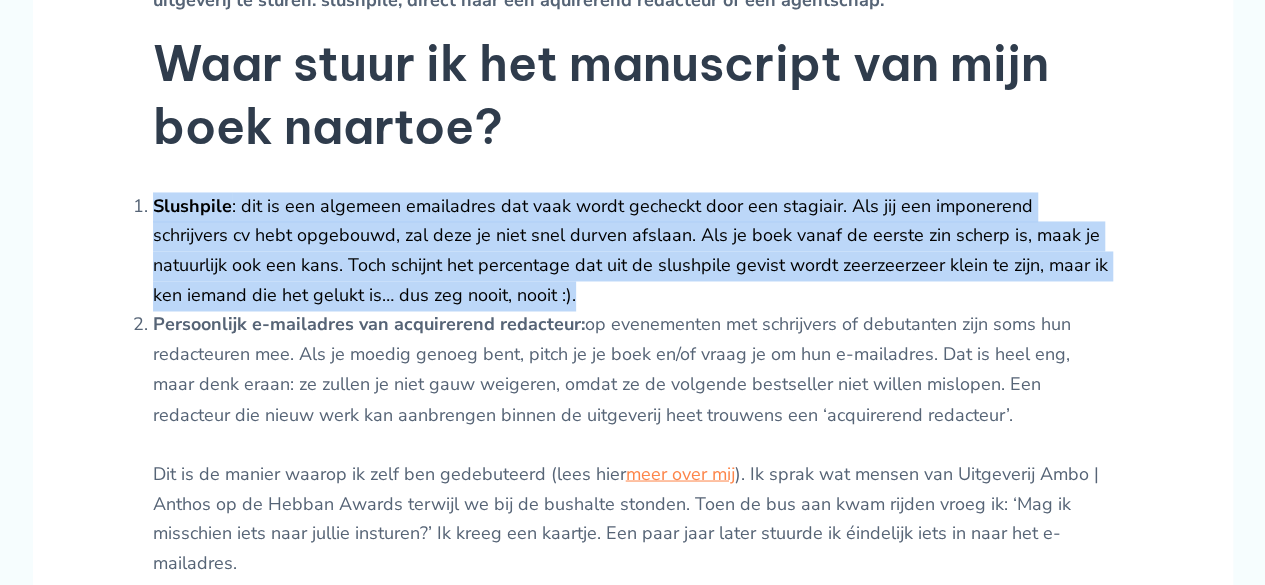 click on "Slushpile : dit is een algemeen emailadres dat vaak wordt gecheckt door een stagiair. Als jij een imponerend schrijvers cv hebt opgebouwd, zal deze je niet snel durven afslaan. Als je boek vanaf de eerste zin scherp is, maak je natuurlijk ook een kans. Toch schijnt het percentage dat uit de slushpile gevist wordt zeerzeerzeer klein te zijn, maar ik ken iemand die het gelukt is… dus zeg nooit, nooit :)." at bounding box center [633, 251] 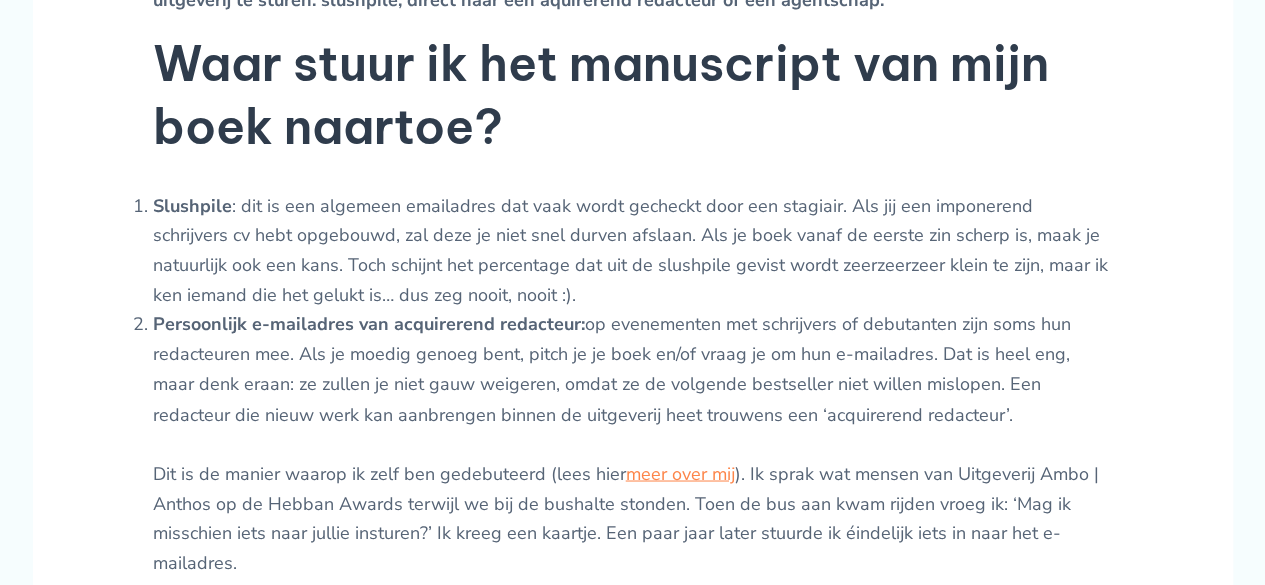 click on "Persoonlijk e-mailadres van acquirerend redacteur:" at bounding box center (369, 324) 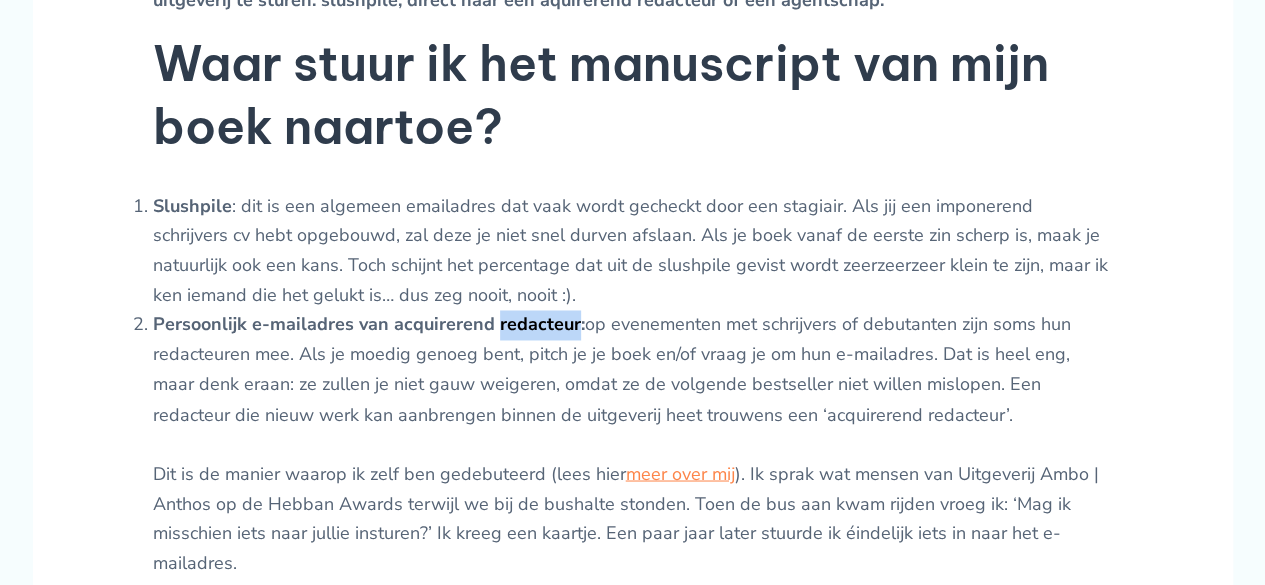 click on "Persoonlijk e-mailadres van acquirerend redacteur:" at bounding box center [369, 324] 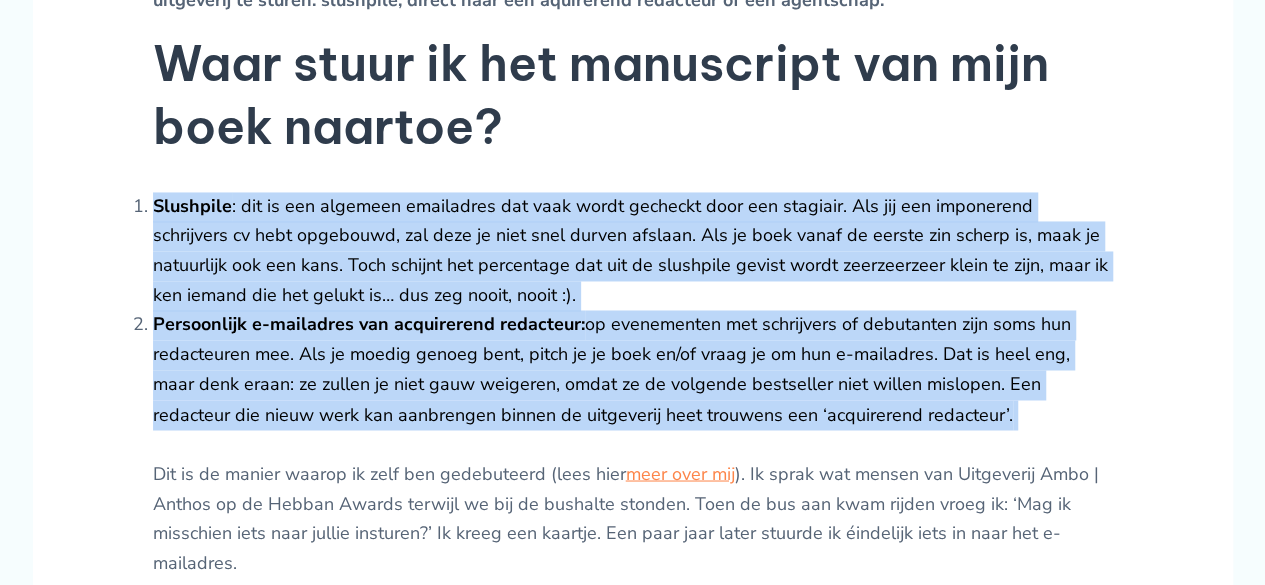 drag, startPoint x: 538, startPoint y: 347, endPoint x: 536, endPoint y: 330, distance: 17.117243 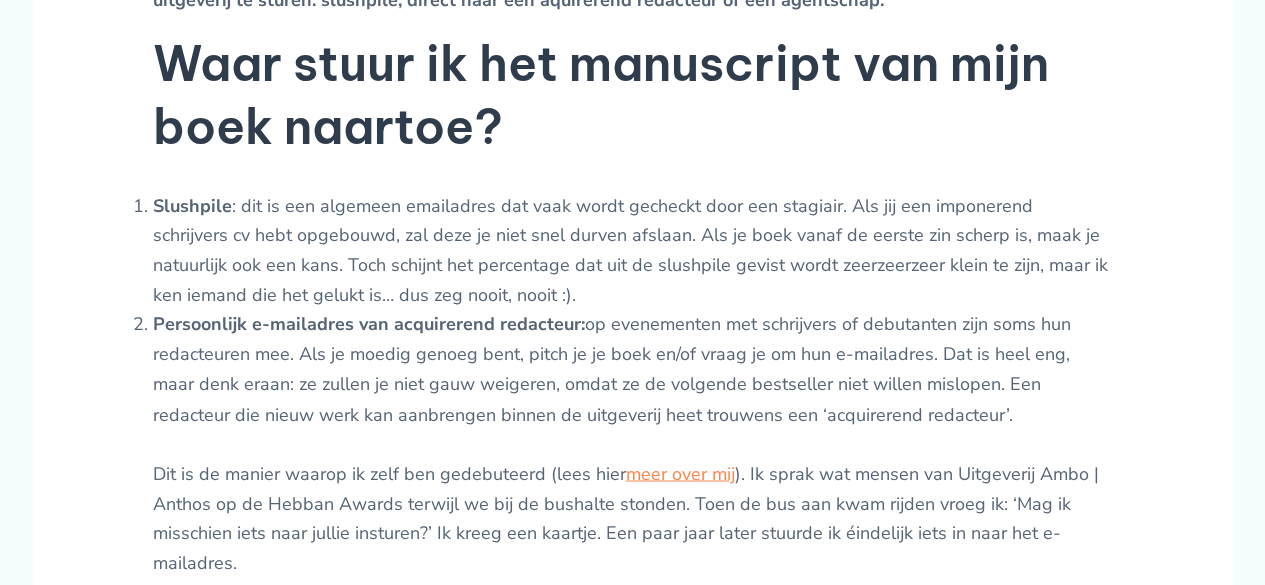 click on "Slushpile : dit is een algemeen emailadres dat vaak wordt gecheckt door een stagiair. Als jij een imponerend schrijvers cv hebt opgebouwd, zal deze je niet snel durven afslaan. Als je boek vanaf de eerste zin scherp is, maak je natuurlijk ook een kans. Toch schijnt het percentage dat uit de slushpile gevist wordt zeerzeerzeer klein te zijn, maar ik ken iemand die het gelukt is… dus zeg nooit, nooit :)." at bounding box center [633, 251] 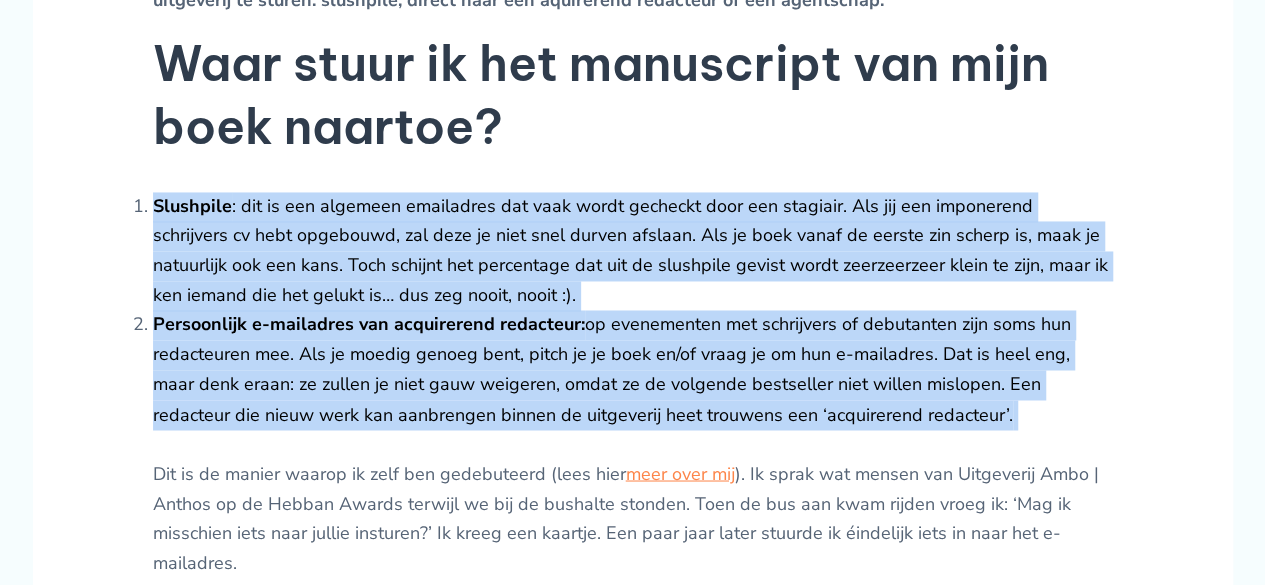drag, startPoint x: 536, startPoint y: 329, endPoint x: 546, endPoint y: 371, distance: 43.174065 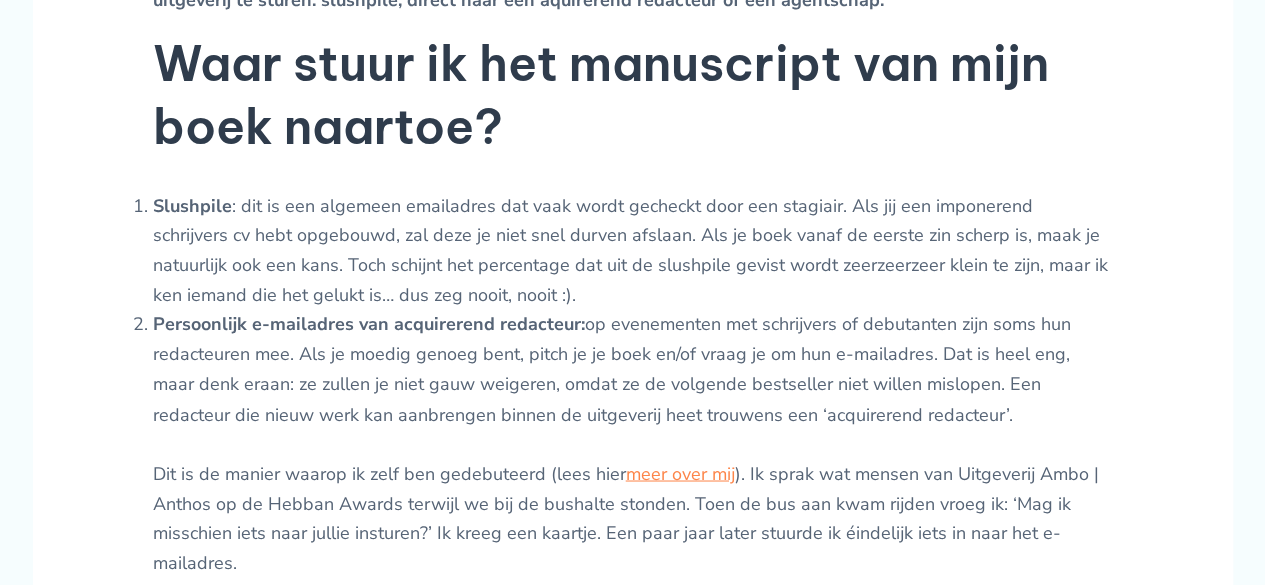 click on "Persoonlijk e-mailadres van acquirerend redacteur:  op evenementen met schrijvers of debutanten zijn soms hun redacteuren mee. Als je moedig genoeg bent, pitch je je boek en/of vraag je om hun e-mailadres. Dat is heel eng, maar denk eraan: ze zullen je niet gauw weigeren, omdat ze de volgende bestseller niet willen mislopen. Een redacteur die nieuw werk kan aanbrengen binnen de uitgeverij heet trouwens een ‘acquirerend redacteur’. Dit is de manier waarop ik zelf ben gedebuteerd (lees hier  meer over mij ). Ik sprak wat mensen van Uitgeverij Ambo | Anthos op de Hebban Awards terwijl we bij de bushalte stonden. Toen de bus aan kwam rijden vroeg ik: ‘Mag ik misschien iets naar jullie insturen?’ Ik kreeg een kaartje. Een paar jaar later stuurde ik éindelijk iets in naar het e-mailadres." at bounding box center [633, 443] 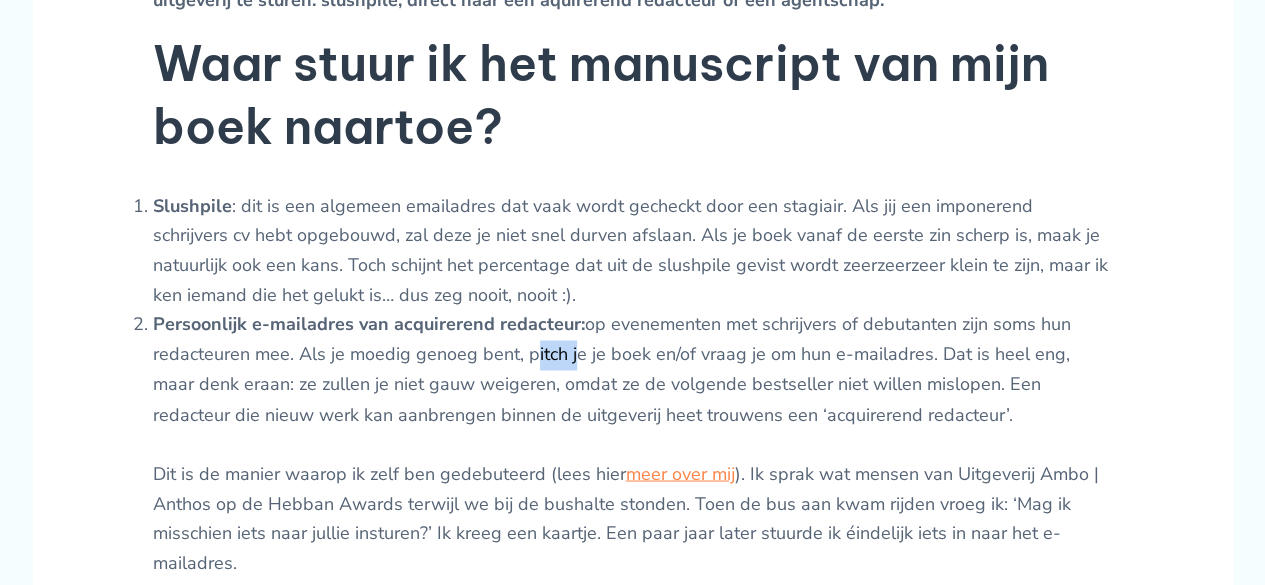 click on "Persoonlijk e-mailadres van acquirerend redacteur:  op evenementen met schrijvers of debutanten zijn soms hun redacteuren mee. Als je moedig genoeg bent, pitch je je boek en/of vraag je om hun e-mailadres. Dat is heel eng, maar denk eraan: ze zullen je niet gauw weigeren, omdat ze de volgende bestseller niet willen mislopen. Een redacteur die nieuw werk kan aanbrengen binnen de uitgeverij heet trouwens een ‘acquirerend redacteur’. Dit is de manier waarop ik zelf ben gedebuteerd (lees hier  meer over mij ). Ik sprak wat mensen van Uitgeverij Ambo | Anthos op de Hebban Awards terwijl we bij de bushalte stonden. Toen de bus aan kwam rijden vroeg ik: ‘Mag ik misschien iets naar jullie insturen?’ Ik kreeg een kaartje. Een paar jaar later stuurde ik éindelijk iets in naar het e-mailadres." at bounding box center (633, 443) 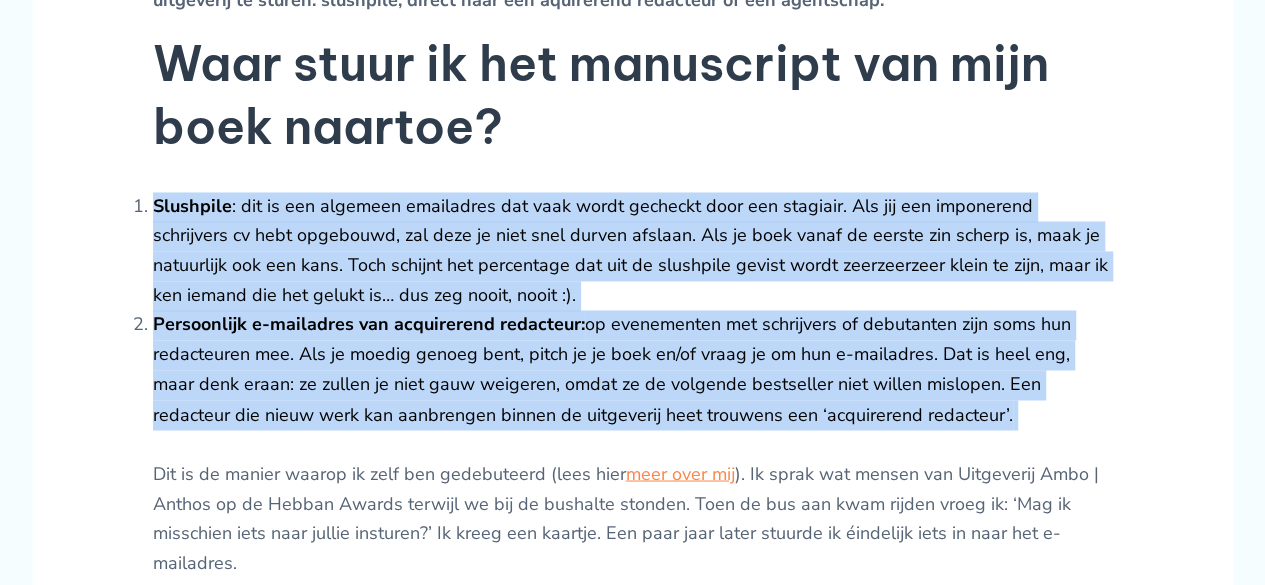 drag, startPoint x: 546, startPoint y: 371, endPoint x: 521, endPoint y: 320, distance: 56.797886 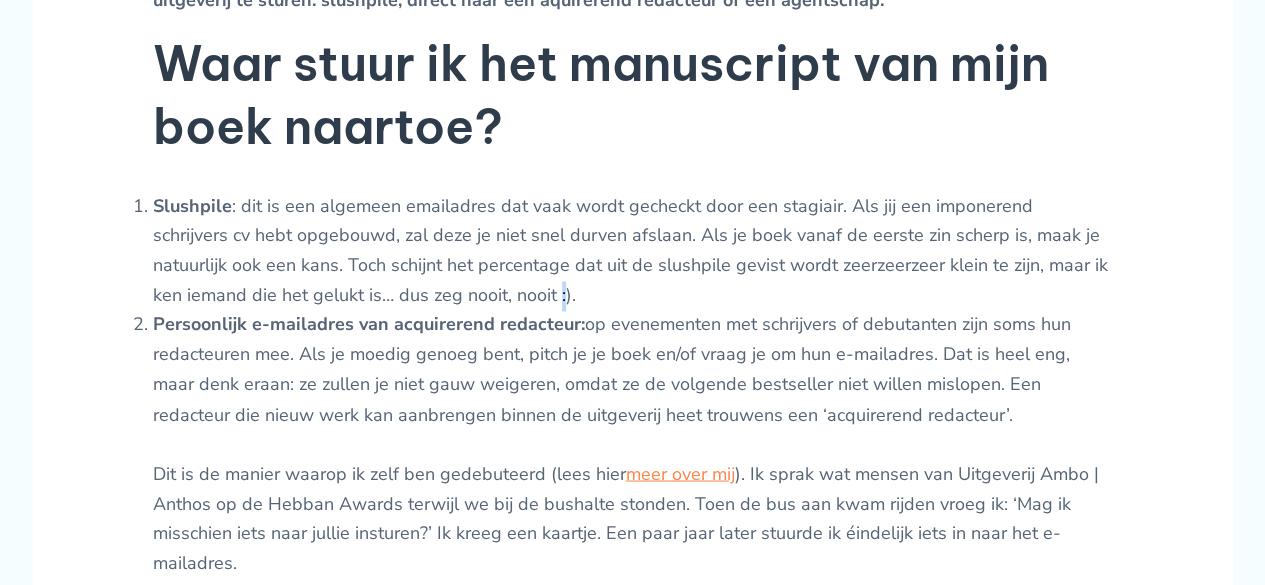 click on "Slushpile : dit is een algemeen emailadres dat vaak wordt gecheckt door een stagiair. Als jij een imponerend schrijvers cv hebt opgebouwd, zal deze je niet snel durven afslaan. Als je boek vanaf de eerste zin scherp is, maak je natuurlijk ook een kans. Toch schijnt het percentage dat uit de slushpile gevist wordt zeerzeerzeer klein te zijn, maar ik ken iemand die het gelukt is… dus zeg nooit, nooit :)." at bounding box center (633, 251) 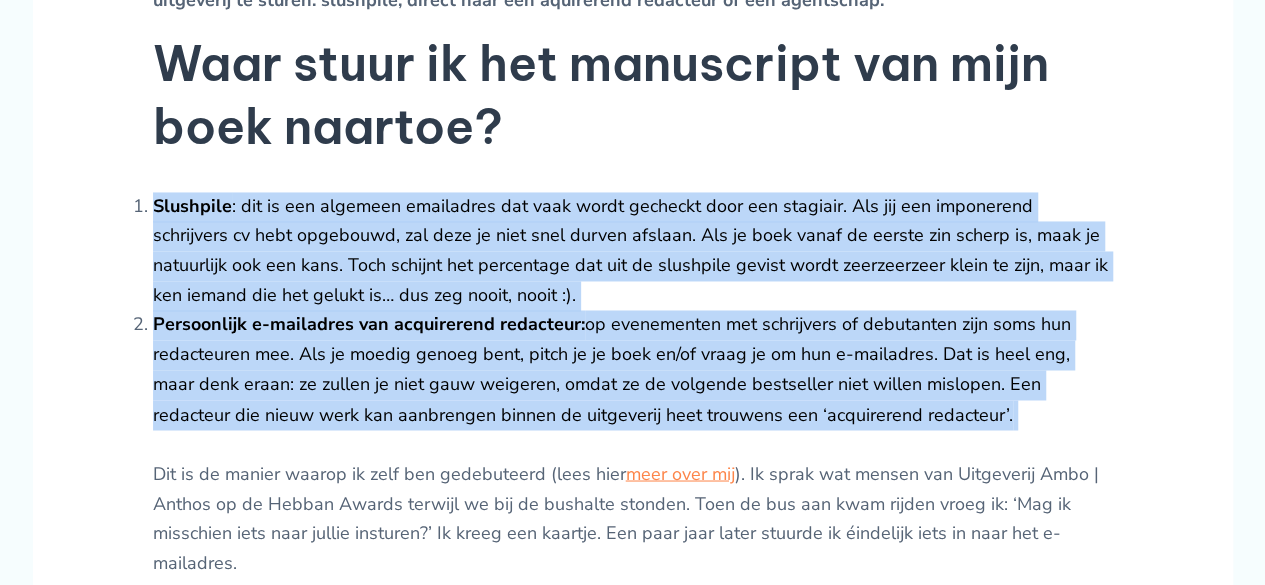drag, startPoint x: 521, startPoint y: 319, endPoint x: 520, endPoint y: 363, distance: 44.011364 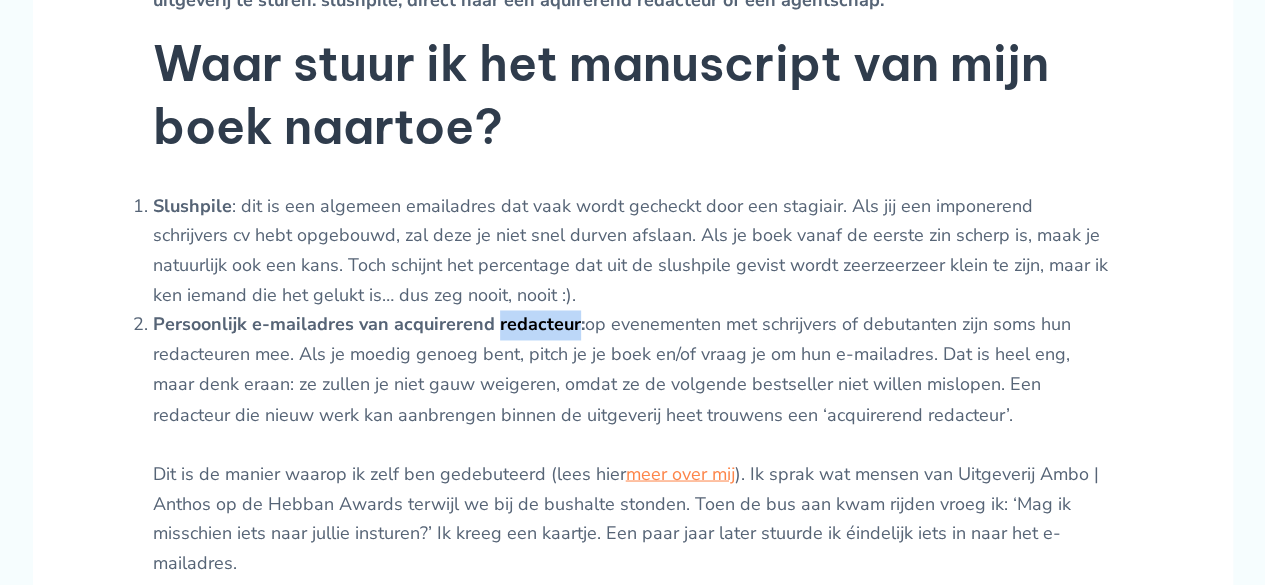 click on "Persoonlijk e-mailadres van acquirerend redacteur:" at bounding box center (369, 324) 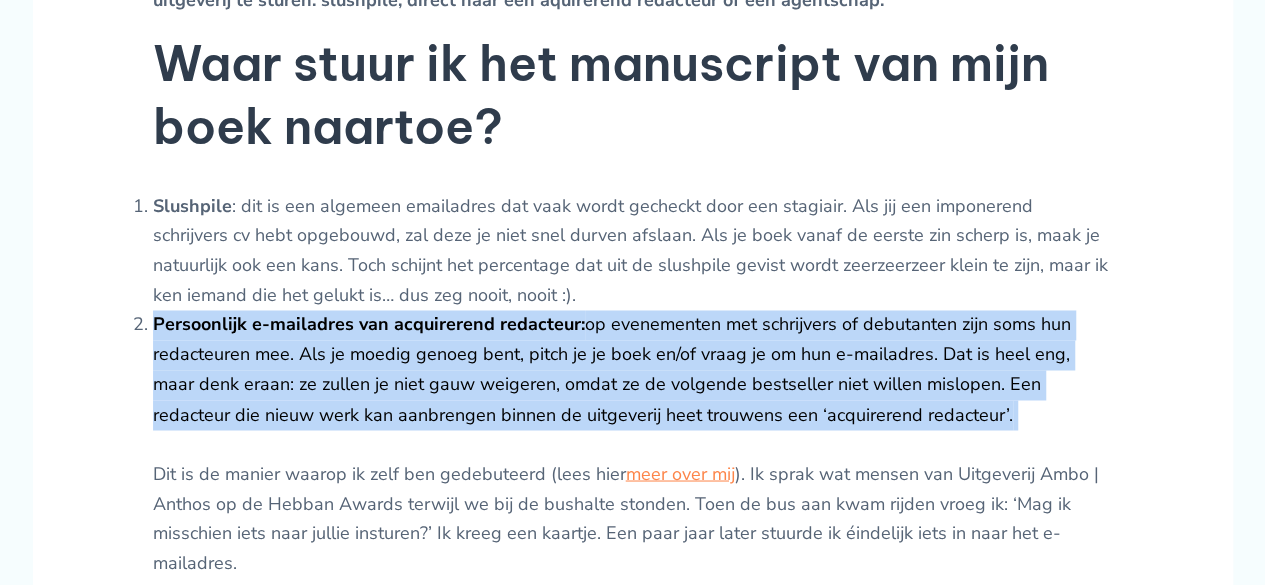 click on "Persoonlijk e-mailadres van acquirerend redacteur:" at bounding box center (369, 324) 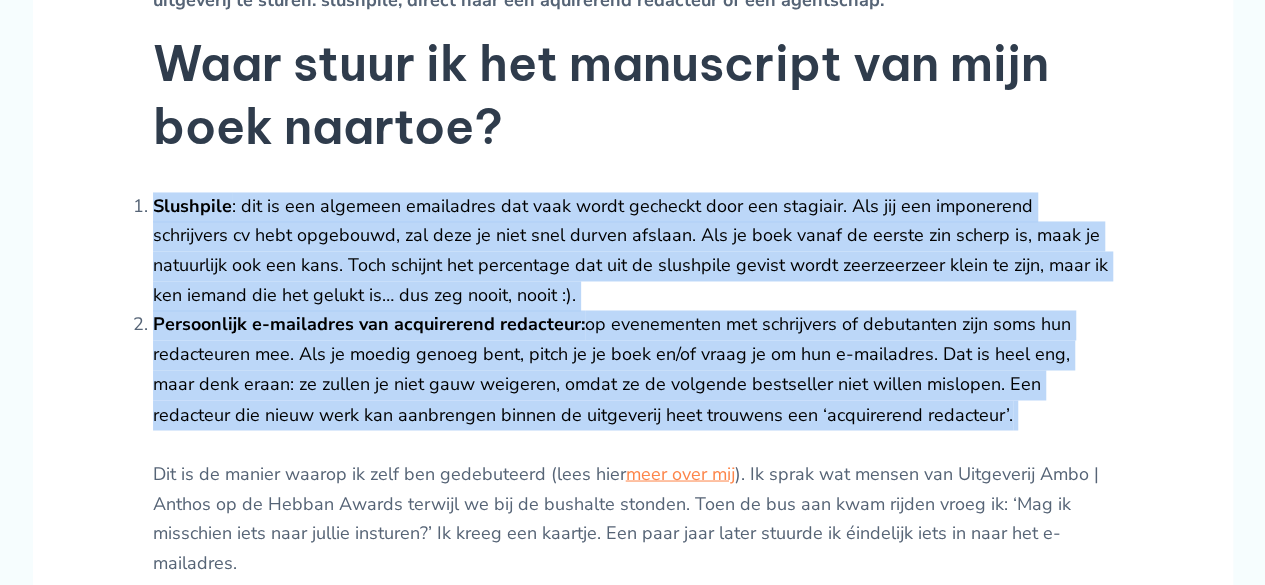 drag, startPoint x: 520, startPoint y: 363, endPoint x: 509, endPoint y: 323, distance: 41.484936 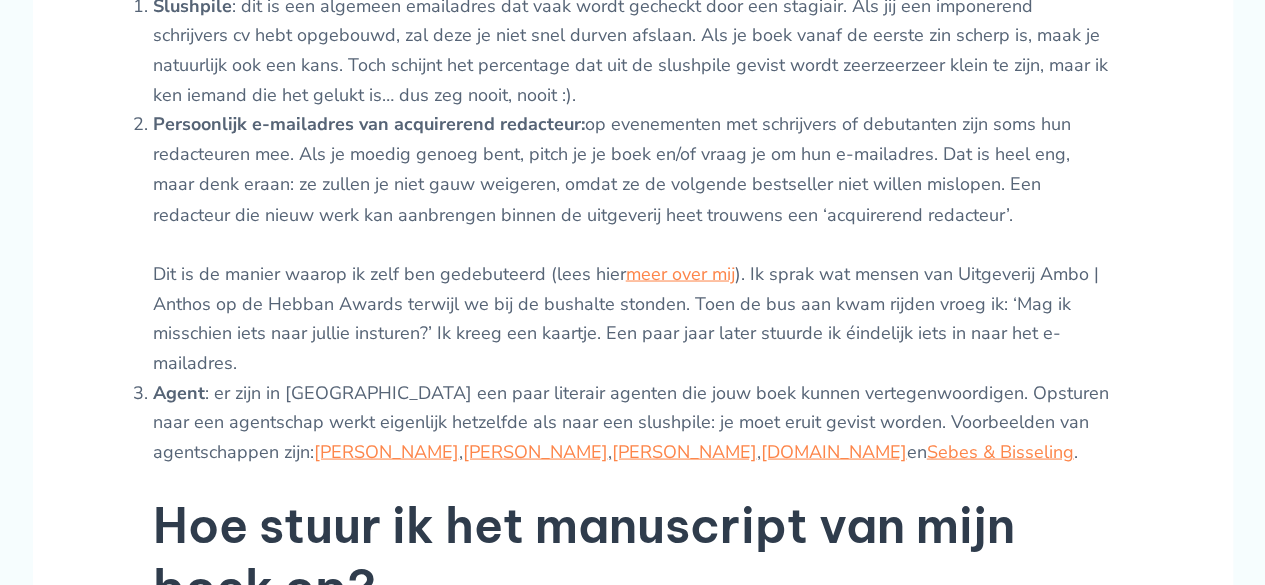scroll, scrollTop: 1800, scrollLeft: 0, axis: vertical 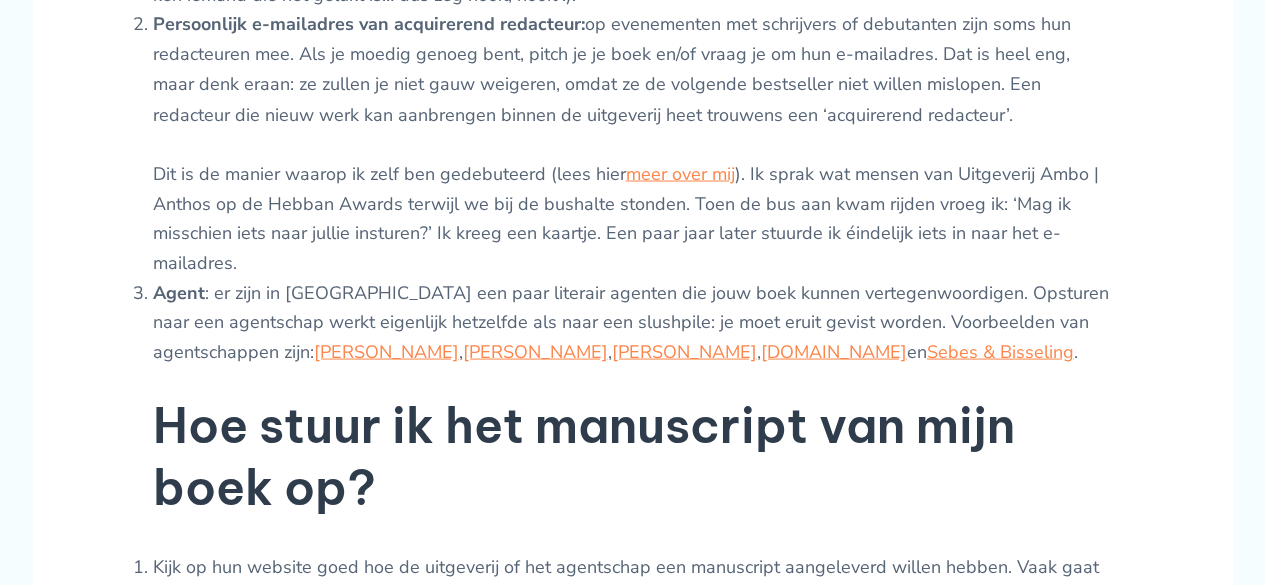 click on "Persoonlijk e-mailadres van acquirerend redacteur:  op evenementen met schrijvers of debutanten zijn soms hun redacteuren mee. Als je moedig genoeg bent, pitch je je boek en/of vraag je om hun e-mailadres. Dat is heel eng, maar denk eraan: ze zullen je niet gauw weigeren, omdat ze de volgende bestseller niet willen mislopen. Een redacteur die nieuw werk kan aanbrengen binnen de uitgeverij heet trouwens een ‘acquirerend redacteur’. Dit is de manier waarop ik zelf ben gedebuteerd (lees hier  meer over mij ). Ik sprak wat mensen van Uitgeverij Ambo | Anthos op de Hebban Awards terwijl we bij de bushalte stonden. Toen de bus aan kwam rijden vroeg ik: ‘Mag ik misschien iets naar jullie insturen?’ Ik kreeg een kaartje. Een paar jaar later stuurde ik éindelijk iets in naar het e-mailadres." at bounding box center (633, 143) 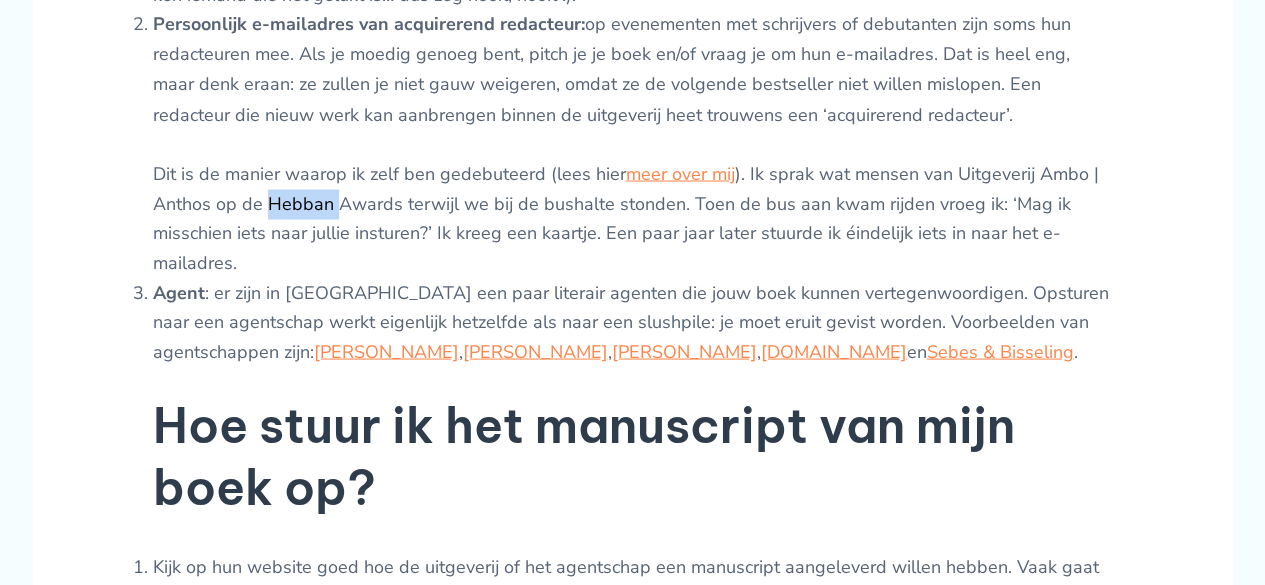click on "Persoonlijk e-mailadres van acquirerend redacteur:  op evenementen met schrijvers of debutanten zijn soms hun redacteuren mee. Als je moedig genoeg bent, pitch je je boek en/of vraag je om hun e-mailadres. Dat is heel eng, maar denk eraan: ze zullen je niet gauw weigeren, omdat ze de volgende bestseller niet willen mislopen. Een redacteur die nieuw werk kan aanbrengen binnen de uitgeverij heet trouwens een ‘acquirerend redacteur’. Dit is de manier waarop ik zelf ben gedebuteerd (lees hier  meer over mij ). Ik sprak wat mensen van Uitgeverij Ambo | Anthos op de Hebban Awards terwijl we bij de bushalte stonden. Toen de bus aan kwam rijden vroeg ik: ‘Mag ik misschien iets naar jullie insturen?’ Ik kreeg een kaartje. Een paar jaar later stuurde ik éindelijk iets in naar het e-mailadres." at bounding box center [633, 143] 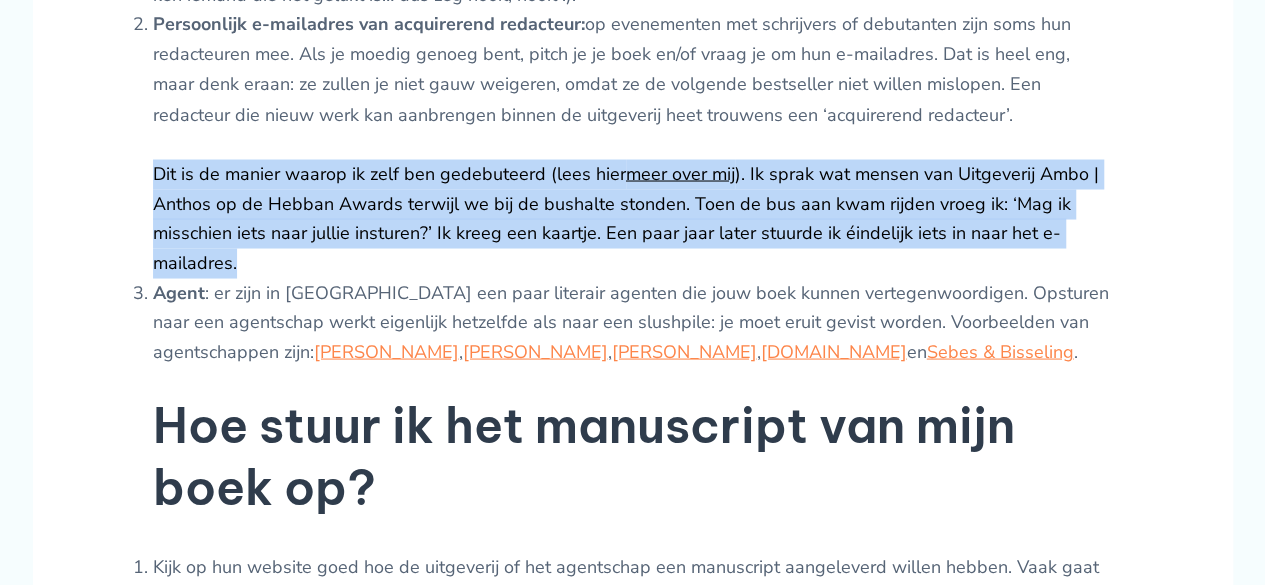 click on "Persoonlijk e-mailadres van acquirerend redacteur:  op evenementen met schrijvers of debutanten zijn soms hun redacteuren mee. Als je moedig genoeg bent, pitch je je boek en/of vraag je om hun e-mailadres. Dat is heel eng, maar denk eraan: ze zullen je niet gauw weigeren, omdat ze de volgende bestseller niet willen mislopen. Een redacteur die nieuw werk kan aanbrengen binnen de uitgeverij heet trouwens een ‘acquirerend redacteur’. Dit is de manier waarop ik zelf ben gedebuteerd (lees hier  meer over mij ). Ik sprak wat mensen van Uitgeverij Ambo | Anthos op de Hebban Awards terwijl we bij de bushalte stonden. Toen de bus aan kwam rijden vroeg ik: ‘Mag ik misschien iets naar jullie insturen?’ Ik kreeg een kaartje. Een paar jaar later stuurde ik éindelijk iets in naar het e-mailadres." at bounding box center [633, 143] 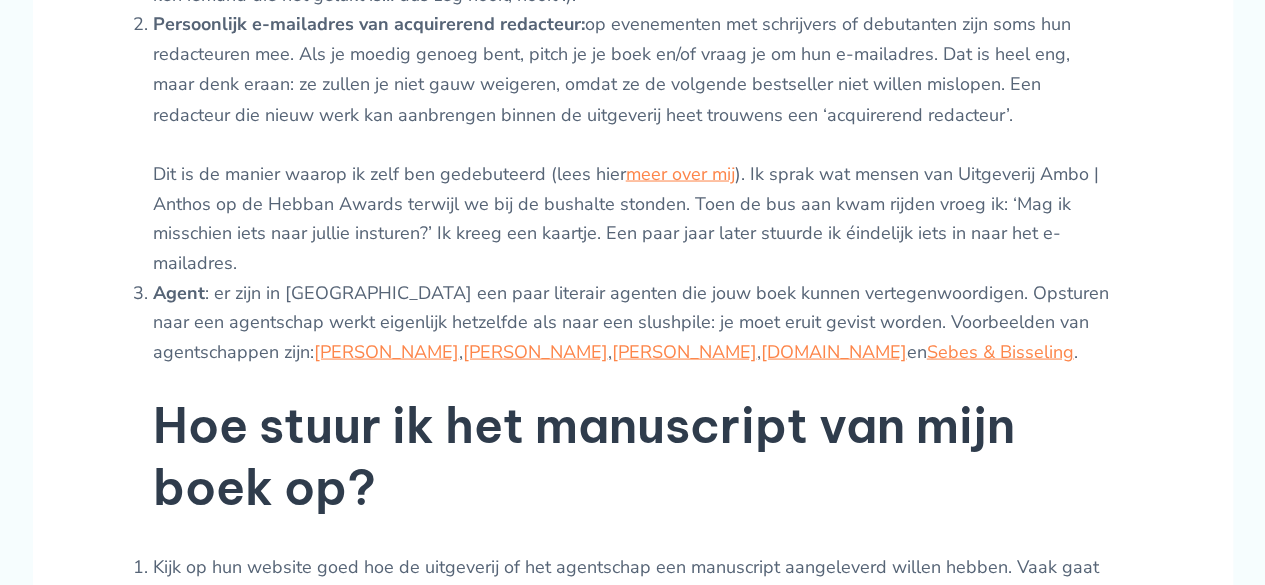 click on "Persoonlijk e-mailadres van acquirerend redacteur:  op evenementen met schrijvers of debutanten zijn soms hun redacteuren mee. Als je moedig genoeg bent, pitch je je boek en/of vraag je om hun e-mailadres. Dat is heel eng, maar denk eraan: ze zullen je niet gauw weigeren, omdat ze de volgende bestseller niet willen mislopen. Een redacteur die nieuw werk kan aanbrengen binnen de uitgeverij heet trouwens een ‘acquirerend redacteur’. Dit is de manier waarop ik zelf ben gedebuteerd (lees hier  meer over mij ). Ik sprak wat mensen van Uitgeverij Ambo | Anthos op de Hebban Awards terwijl we bij de bushalte stonden. Toen de bus aan kwam rijden vroeg ik: ‘Mag ik misschien iets naar jullie insturen?’ Ik kreeg een kaartje. Een paar jaar later stuurde ik éindelijk iets in naar het e-mailadres." at bounding box center (633, 143) 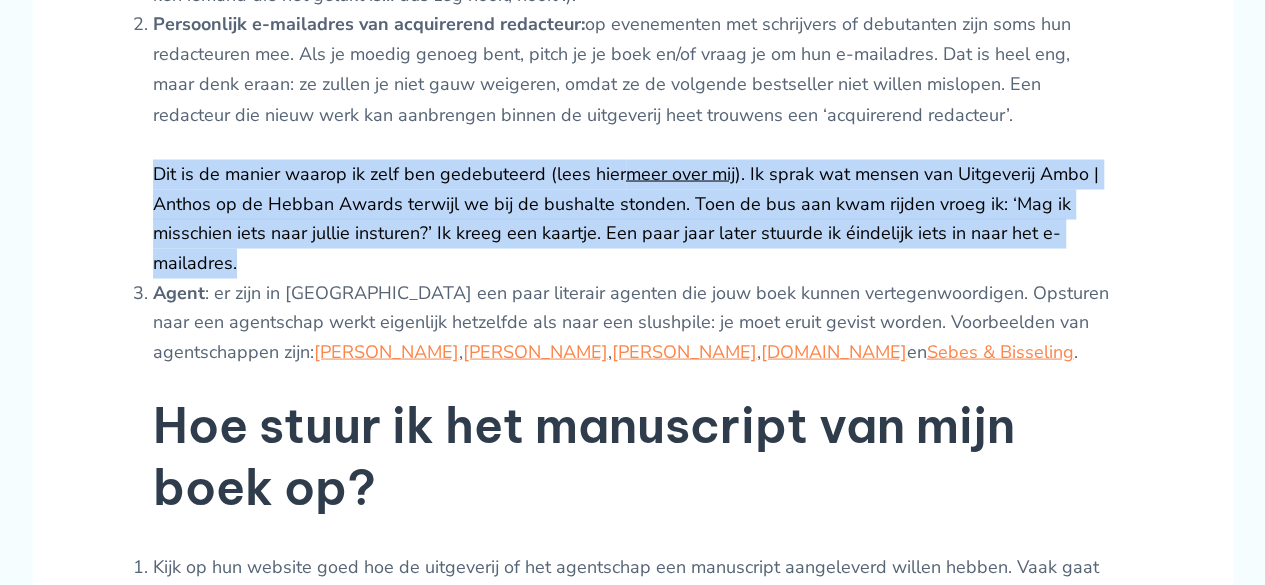 click on "Persoonlijk e-mailadres van acquirerend redacteur:  op evenementen met schrijvers of debutanten zijn soms hun redacteuren mee. Als je moedig genoeg bent, pitch je je boek en/of vraag je om hun e-mailadres. Dat is heel eng, maar denk eraan: ze zullen je niet gauw weigeren, omdat ze de volgende bestseller niet willen mislopen. Een redacteur die nieuw werk kan aanbrengen binnen de uitgeverij heet trouwens een ‘acquirerend redacteur’. Dit is de manier waarop ik zelf ben gedebuteerd (lees hier  meer over mij ). Ik sprak wat mensen van Uitgeverij Ambo | Anthos op de Hebban Awards terwijl we bij de bushalte stonden. Toen de bus aan kwam rijden vroeg ik: ‘Mag ik misschien iets naar jullie insturen?’ Ik kreeg een kaartje. Een paar jaar later stuurde ik éindelijk iets in naar het e-mailadres." at bounding box center [633, 143] 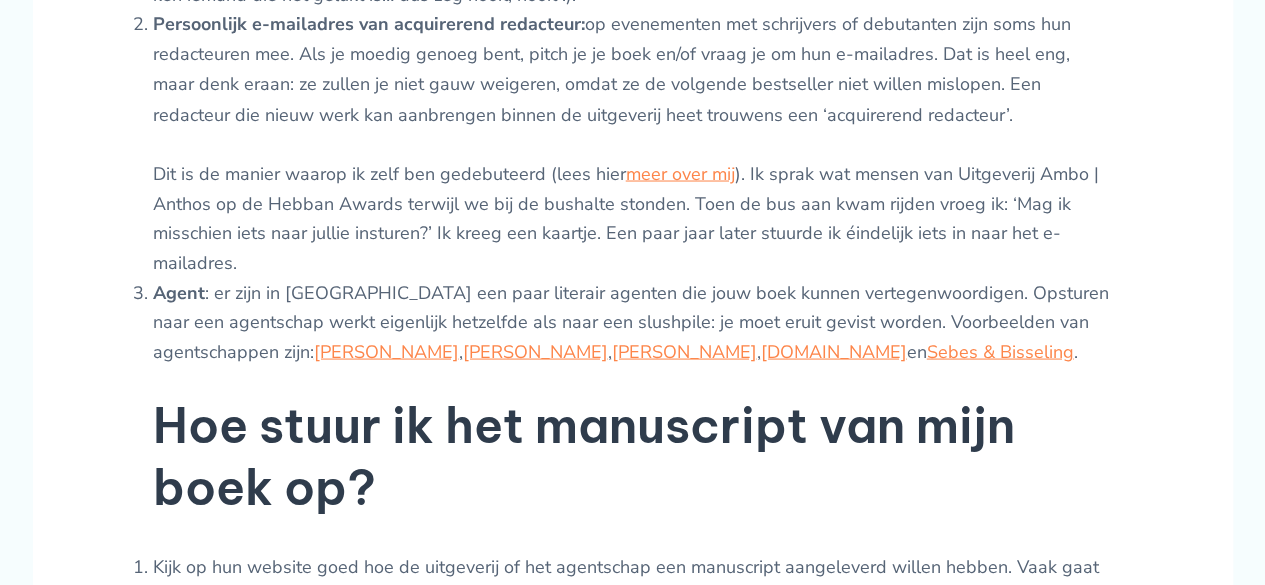 click on "Agent : er zijn in [GEOGRAPHIC_DATA] een paar literair agenten die jouw boek kunnen vertegenwoordigen. Opsturen naar een agentschap werkt eigenlijk hetzelfde als naar een slushpile: je moet eruit gevist worden. Voorbeelden van agentschappen zijn:  [PERSON_NAME] ,  [PERSON_NAME] ,  [PERSON_NAME] ,  [DOMAIN_NAME]  en  Sebes & Bisseling ." at bounding box center [633, 322] 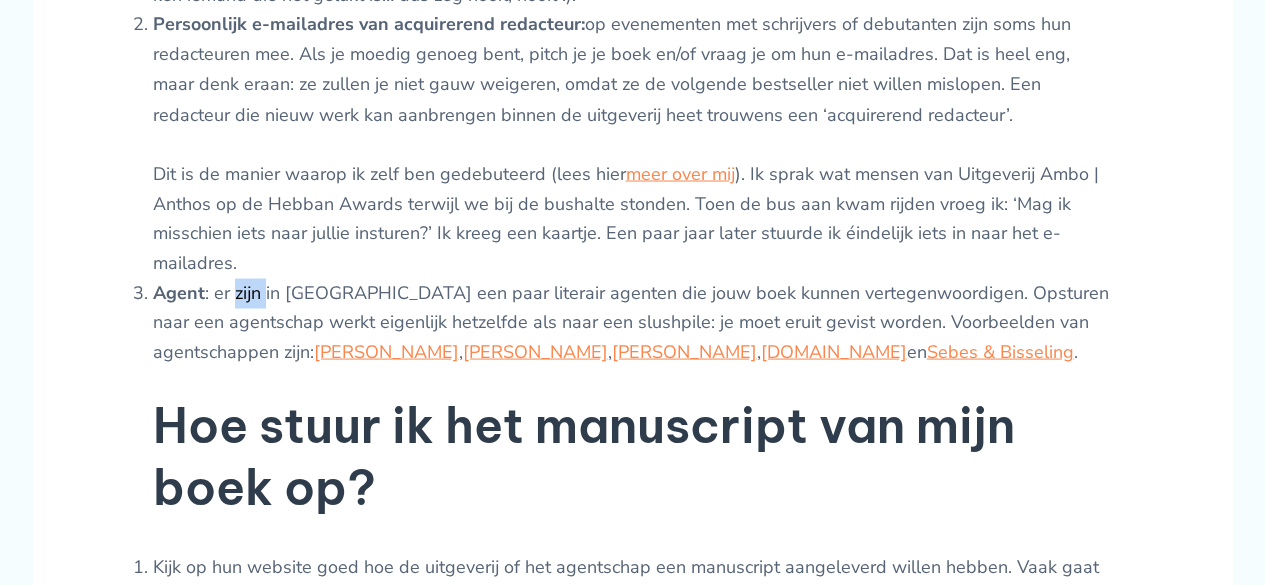 click on "Agent : er zijn in [GEOGRAPHIC_DATA] een paar literair agenten die jouw boek kunnen vertegenwoordigen. Opsturen naar een agentschap werkt eigenlijk hetzelfde als naar een slushpile: je moet eruit gevist worden. Voorbeelden van agentschappen zijn:  [PERSON_NAME] ,  [PERSON_NAME] ,  [PERSON_NAME] ,  [DOMAIN_NAME]  en  Sebes & Bisseling ." at bounding box center (633, 322) 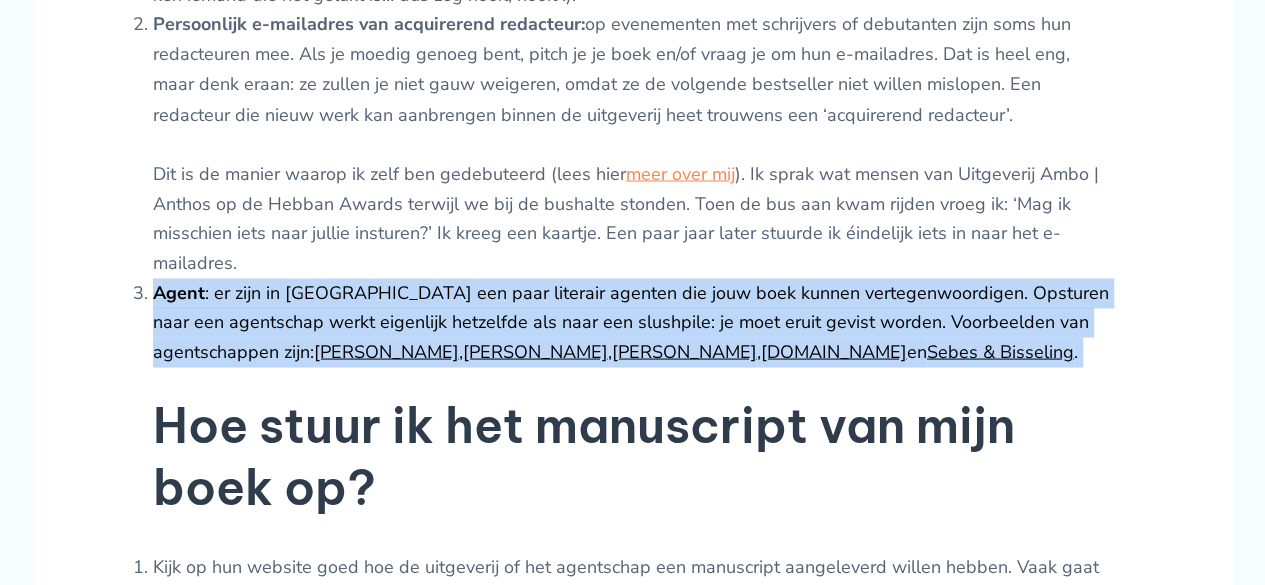 click on "Agent : er zijn in [GEOGRAPHIC_DATA] een paar literair agenten die jouw boek kunnen vertegenwoordigen. Opsturen naar een agentschap werkt eigenlijk hetzelfde als naar een slushpile: je moet eruit gevist worden. Voorbeelden van agentschappen zijn:  [PERSON_NAME] ,  [PERSON_NAME] ,  [PERSON_NAME] ,  [DOMAIN_NAME]  en  Sebes & Bisseling ." at bounding box center [633, 322] 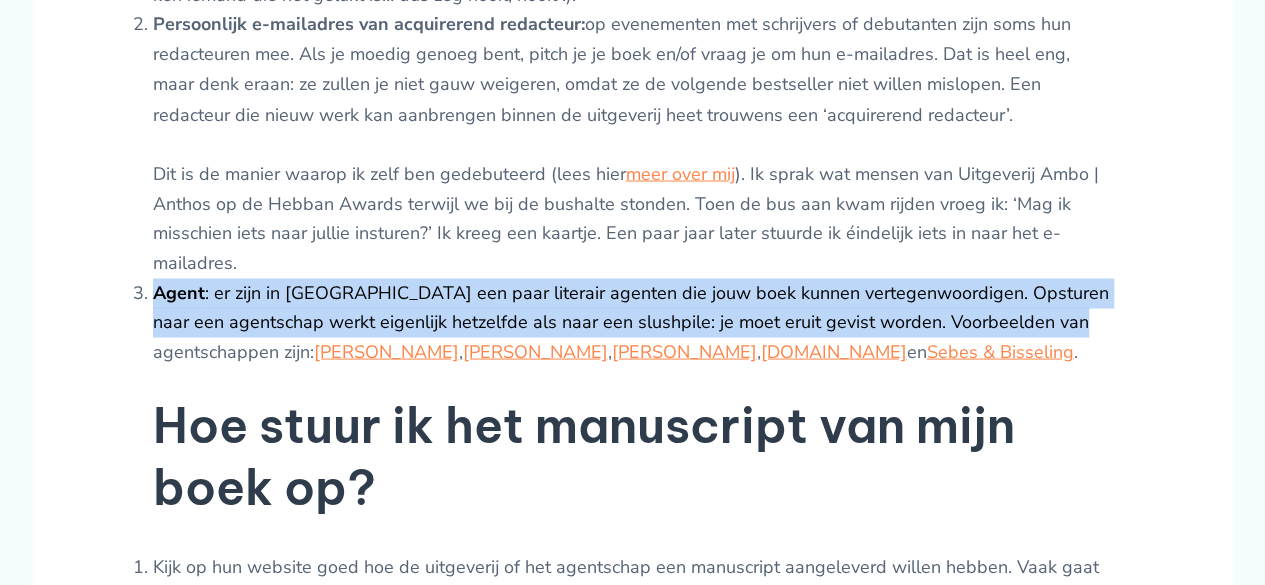 drag, startPoint x: 147, startPoint y: 312, endPoint x: 212, endPoint y: 379, distance: 93.34881 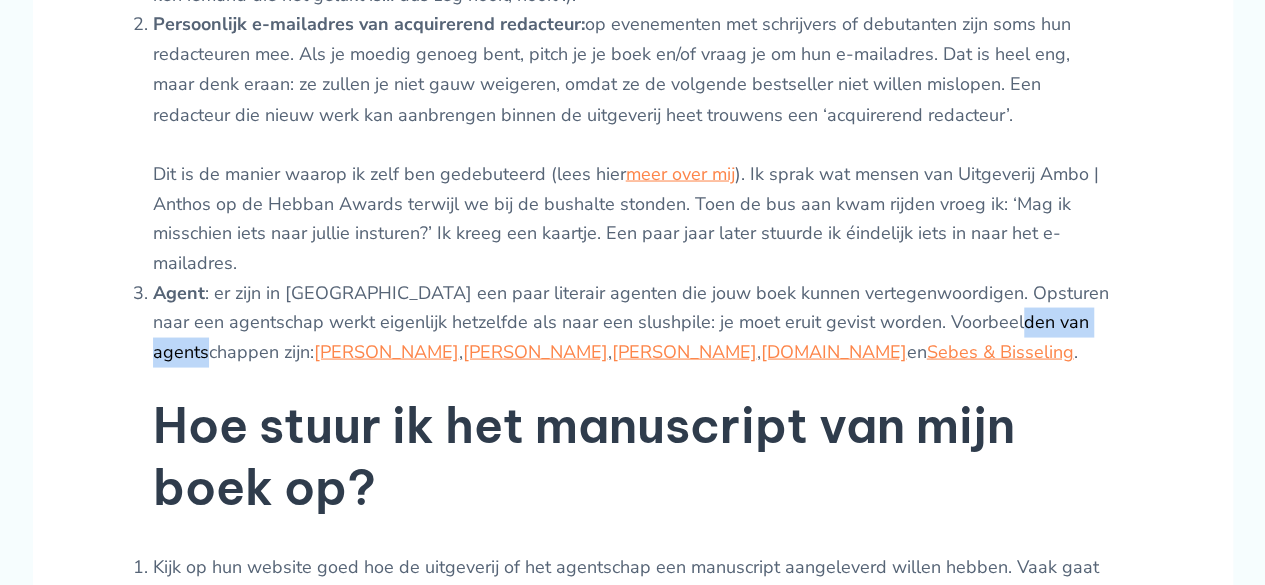 click on "Agent : er zijn in [GEOGRAPHIC_DATA] een paar literair agenten die jouw boek kunnen vertegenwoordigen. Opsturen naar een agentschap werkt eigenlijk hetzelfde als naar een slushpile: je moet eruit gevist worden. Voorbeelden van agentschappen zijn:  [PERSON_NAME] ,  [PERSON_NAME] ,  [PERSON_NAME] ,  [DOMAIN_NAME]  en  Sebes & Bisseling ." at bounding box center [633, 322] 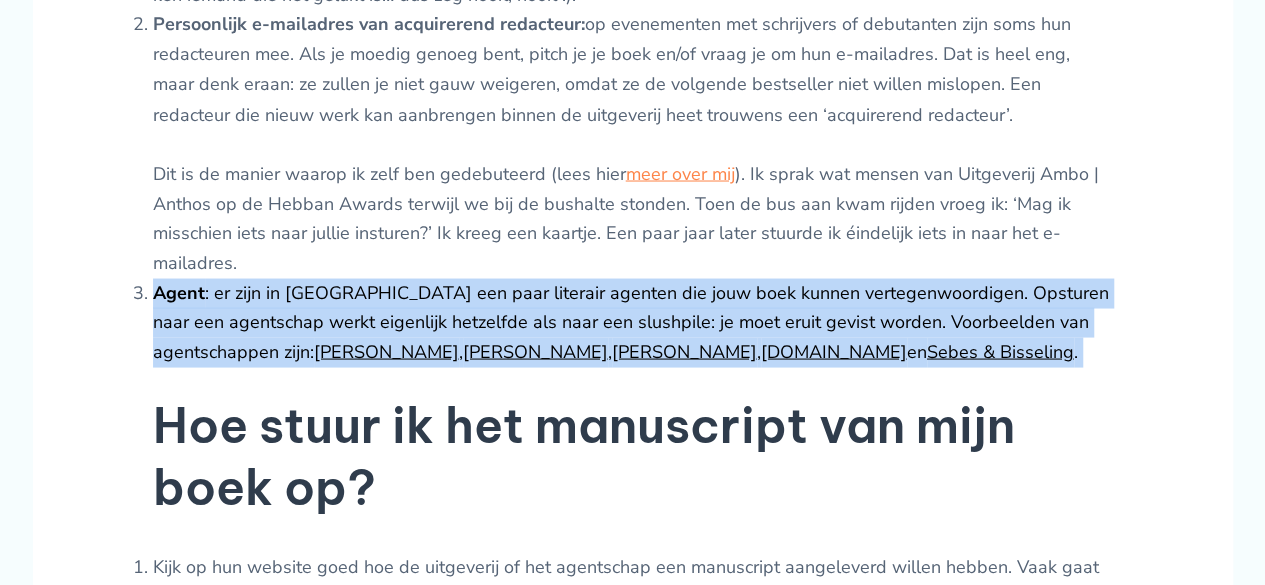 click on "Agent : er zijn in [GEOGRAPHIC_DATA] een paar literair agenten die jouw boek kunnen vertegenwoordigen. Opsturen naar een agentschap werkt eigenlijk hetzelfde als naar een slushpile: je moet eruit gevist worden. Voorbeelden van agentschappen zijn:  [PERSON_NAME] ,  [PERSON_NAME] ,  [PERSON_NAME] ,  [DOMAIN_NAME]  en  Sebes & Bisseling ." at bounding box center (633, 322) 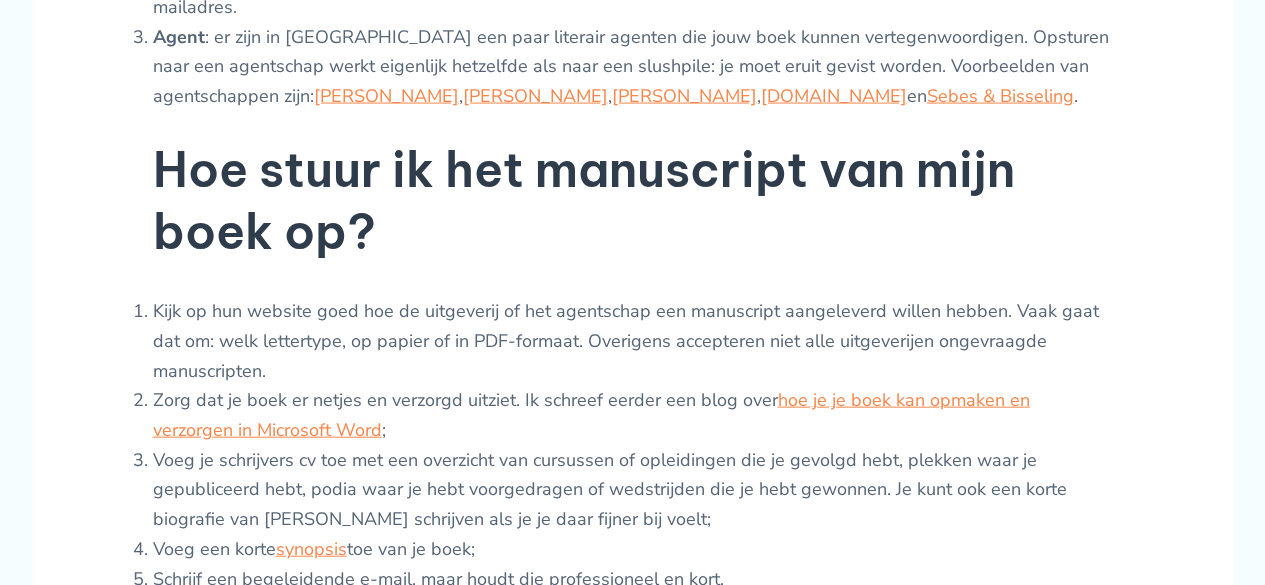 scroll, scrollTop: 2100, scrollLeft: 0, axis: vertical 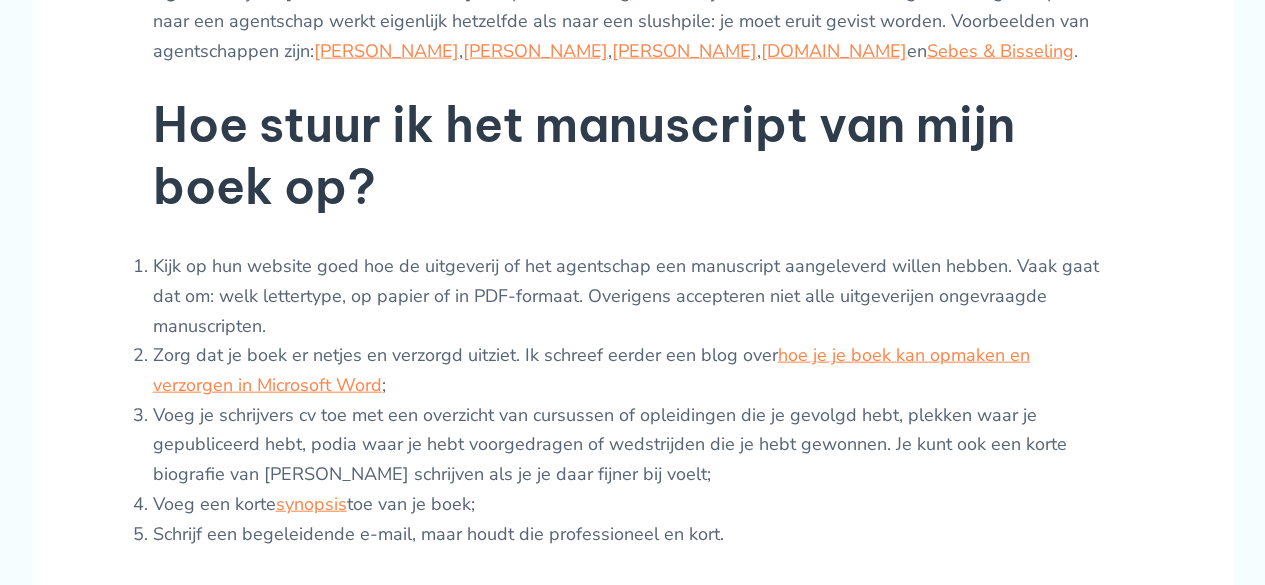 click on "Kijk op hun website goed hoe de uitgeverij of het agentschap een manuscript aangeleverd willen hebben. Vaak gaat dat om: welk lettertype, op papier of in PDF-formaat. Overigens accepteren niet alle uitgeverijen ongevraagde manuscripten." at bounding box center [633, 296] 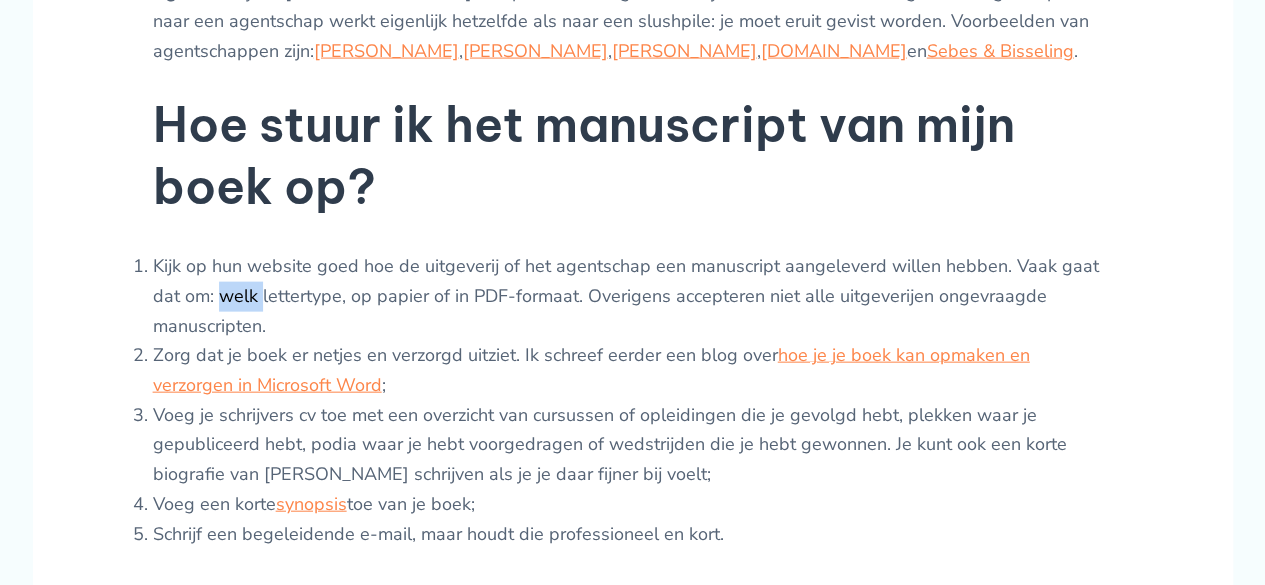 click on "Kijk op hun website goed hoe de uitgeverij of het agentschap een manuscript aangeleverd willen hebben. Vaak gaat dat om: welk lettertype, op papier of in PDF-formaat. Overigens accepteren niet alle uitgeverijen ongevraagde manuscripten." at bounding box center [633, 296] 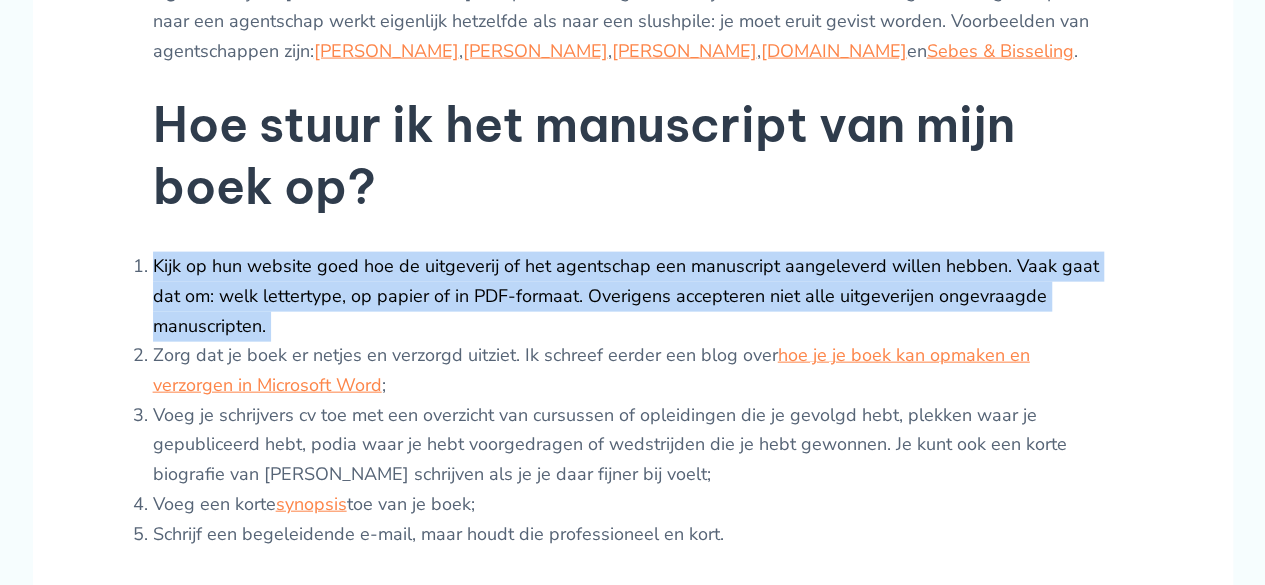 click on "Kijk op hun website goed hoe de uitgeverij of het agentschap een manuscript aangeleverd willen hebben. Vaak gaat dat om: welk lettertype, op papier of in PDF-formaat. Overigens accepteren niet alle uitgeverijen ongevraagde manuscripten." at bounding box center [633, 296] 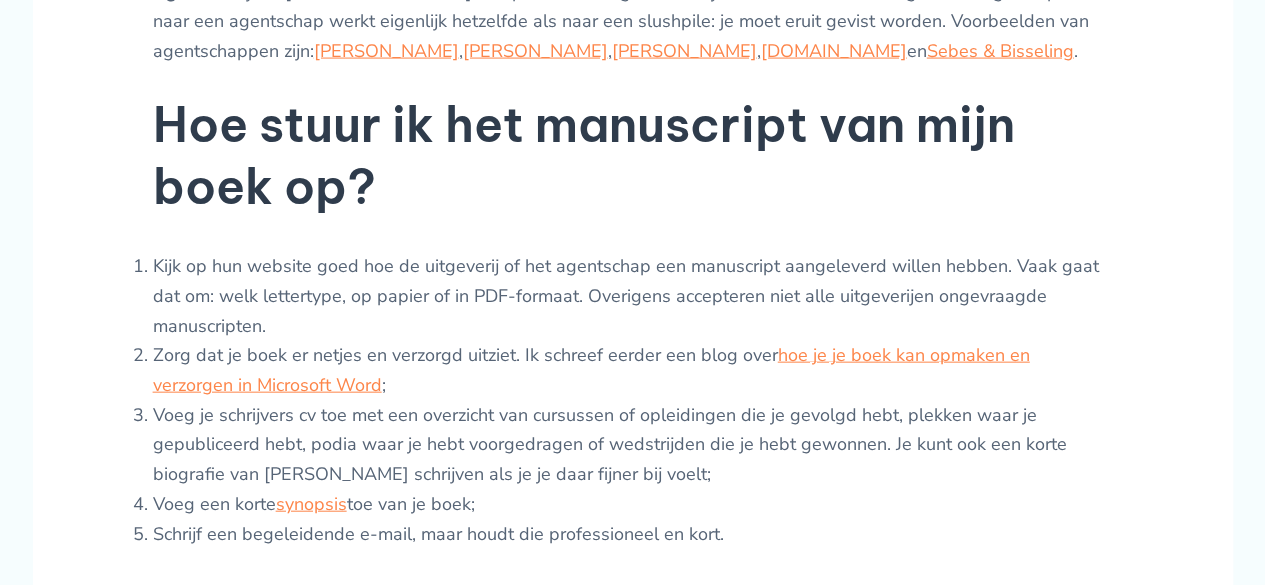 click on "Zorg dat je boek er netjes en verzorgd uitziet. Ik schreef eerder een blog over  hoe je je boek kan opmaken en verzorgen in Microsoft Word ;" at bounding box center (633, 370) 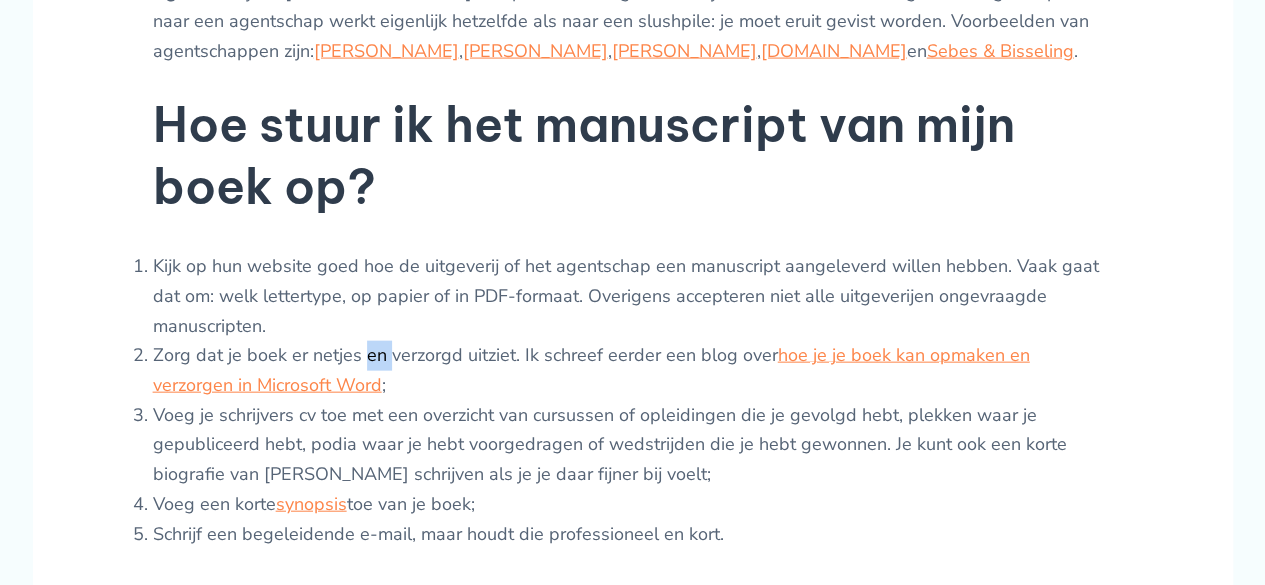 click on "Zorg dat je boek er netjes en verzorgd uitziet. Ik schreef eerder een blog over  hoe je je boek kan opmaken en verzorgen in Microsoft Word ;" at bounding box center [633, 370] 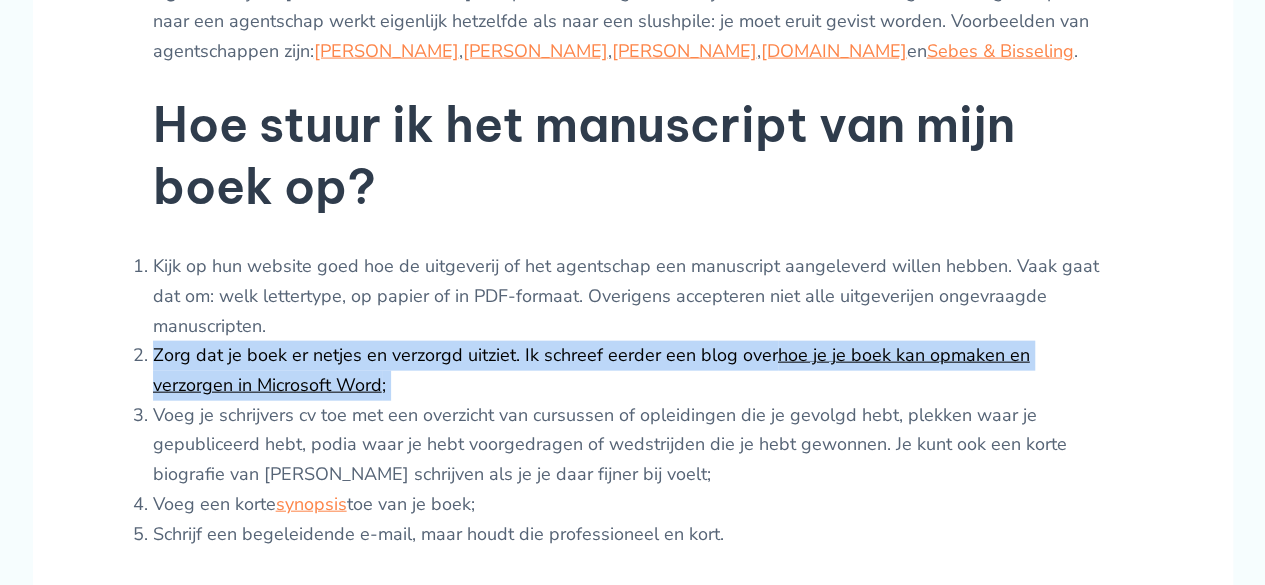 click on "Zorg dat je boek er netjes en verzorgd uitziet. Ik schreef eerder een blog over  hoe je je boek kan opmaken en verzorgen in Microsoft Word ;" at bounding box center (633, 370) 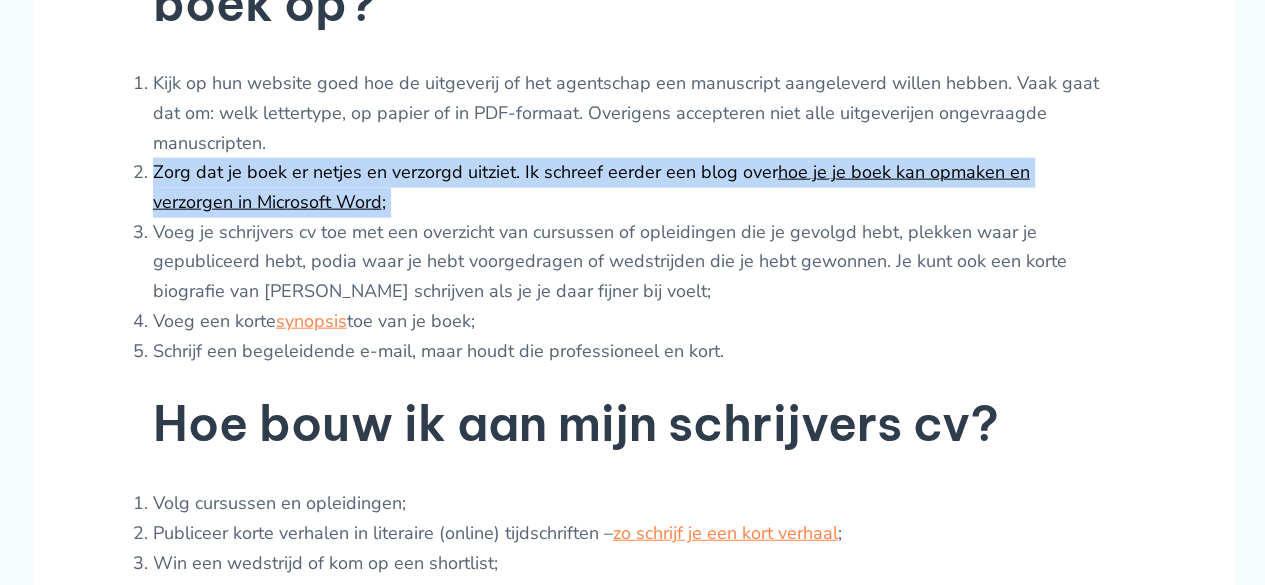 scroll, scrollTop: 2300, scrollLeft: 0, axis: vertical 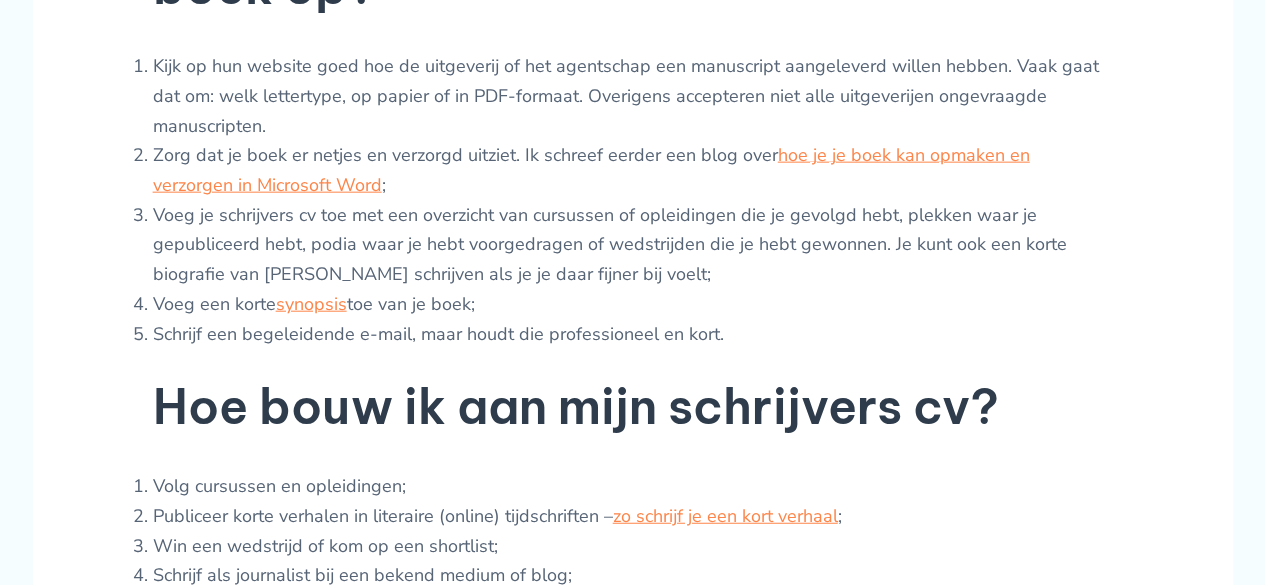 click on "Voeg je schrijvers cv toe met een overzicht van cursussen of opleidingen die je gevolgd hebt, plekken waar je gepubliceerd hebt, podia waar je hebt voorgedragen of wedstrijden die je hebt gewonnen. Je kunt ook een korte biografie van [PERSON_NAME] schrijven als je je daar fijner bij voelt;" at bounding box center [633, 245] 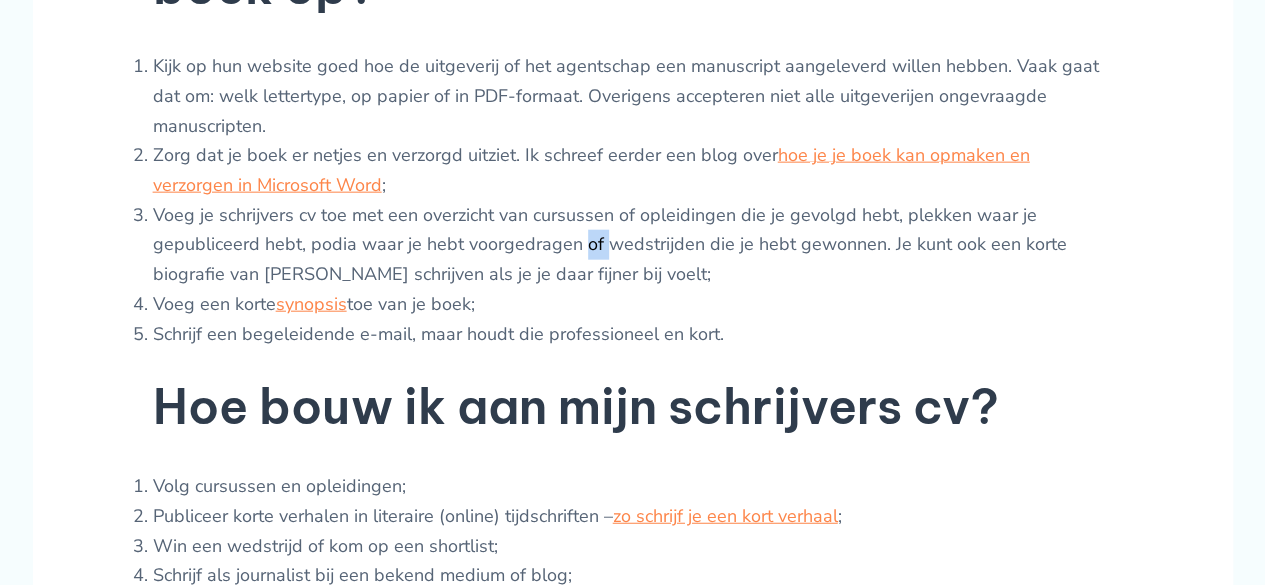 click on "Voeg je schrijvers cv toe met een overzicht van cursussen of opleidingen die je gevolgd hebt, plekken waar je gepubliceerd hebt, podia waar je hebt voorgedragen of wedstrijden die je hebt gewonnen. Je kunt ook een korte biografie van [PERSON_NAME] schrijven als je je daar fijner bij voelt;" at bounding box center (633, 245) 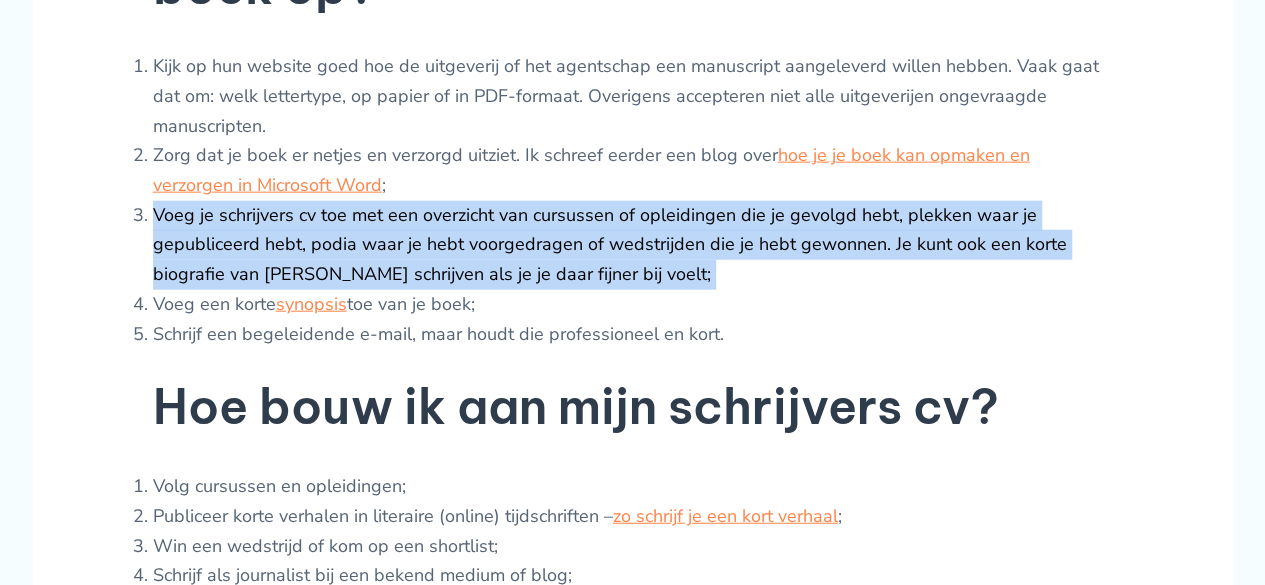click on "Voeg je schrijvers cv toe met een overzicht van cursussen of opleidingen die je gevolgd hebt, plekken waar je gepubliceerd hebt, podia waar je hebt voorgedragen of wedstrijden die je hebt gewonnen. Je kunt ook een korte biografie van [PERSON_NAME] schrijven als je je daar fijner bij voelt;" at bounding box center [633, 245] 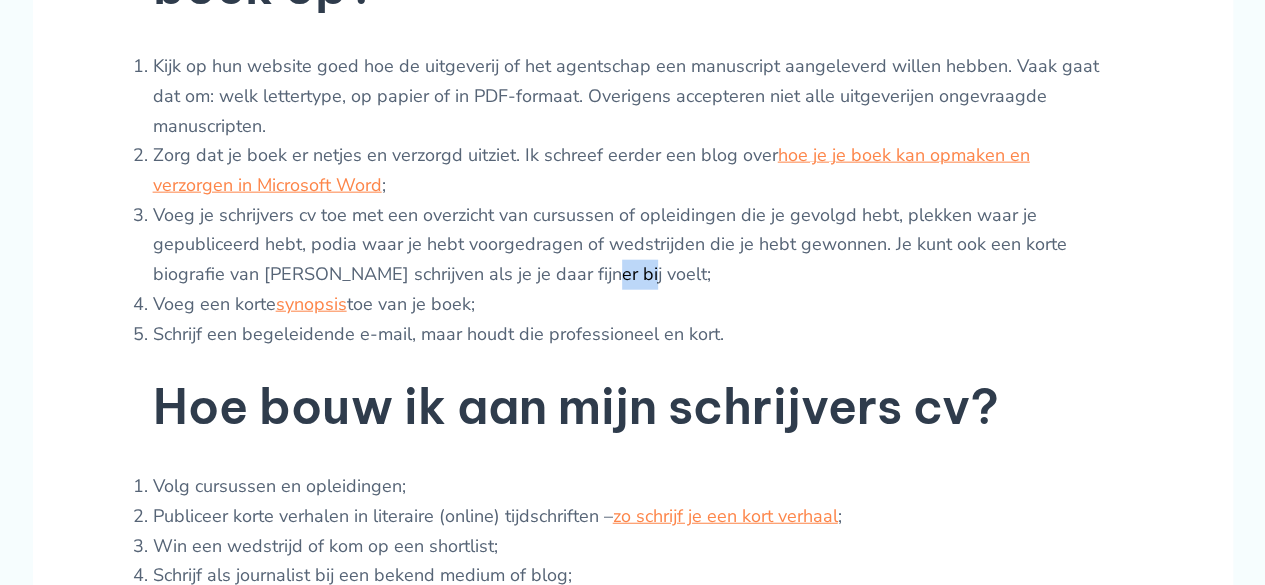 click on "Voeg je schrijvers cv toe met een overzicht van cursussen of opleidingen die je gevolgd hebt, plekken waar je gepubliceerd hebt, podia waar je hebt voorgedragen of wedstrijden die je hebt gewonnen. Je kunt ook een korte biografie van [PERSON_NAME] schrijven als je je daar fijner bij voelt;" at bounding box center [633, 245] 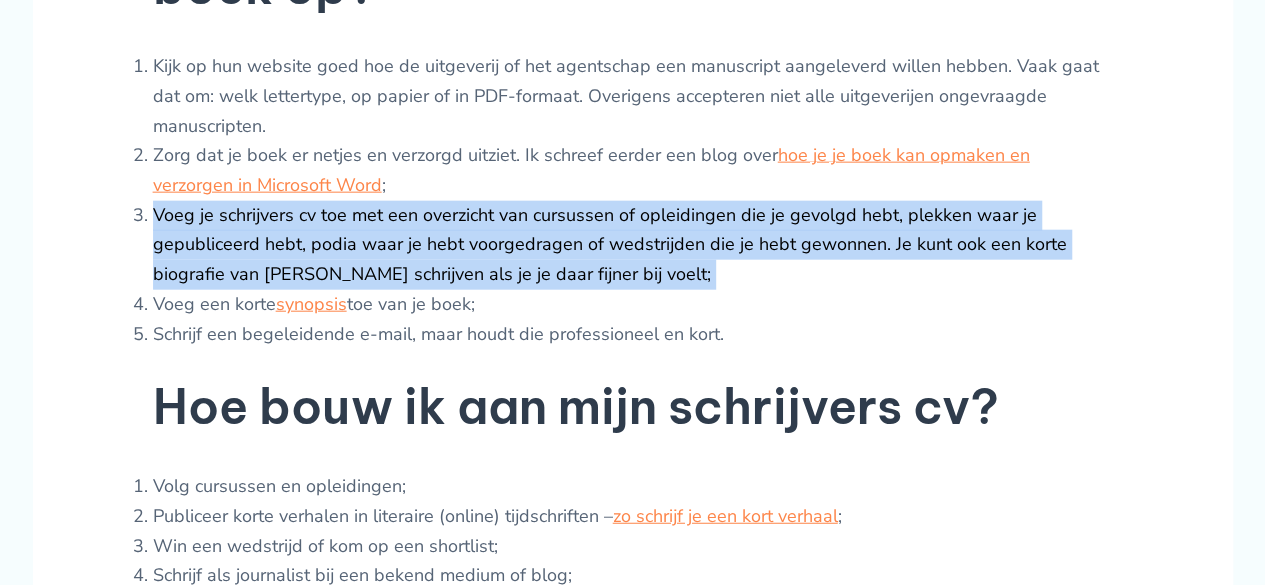click on "Voeg je schrijvers cv toe met een overzicht van cursussen of opleidingen die je gevolgd hebt, plekken waar je gepubliceerd hebt, podia waar je hebt voorgedragen of wedstrijden die je hebt gewonnen. Je kunt ook een korte biografie van [PERSON_NAME] schrijven als je je daar fijner bij voelt;" at bounding box center [633, 245] 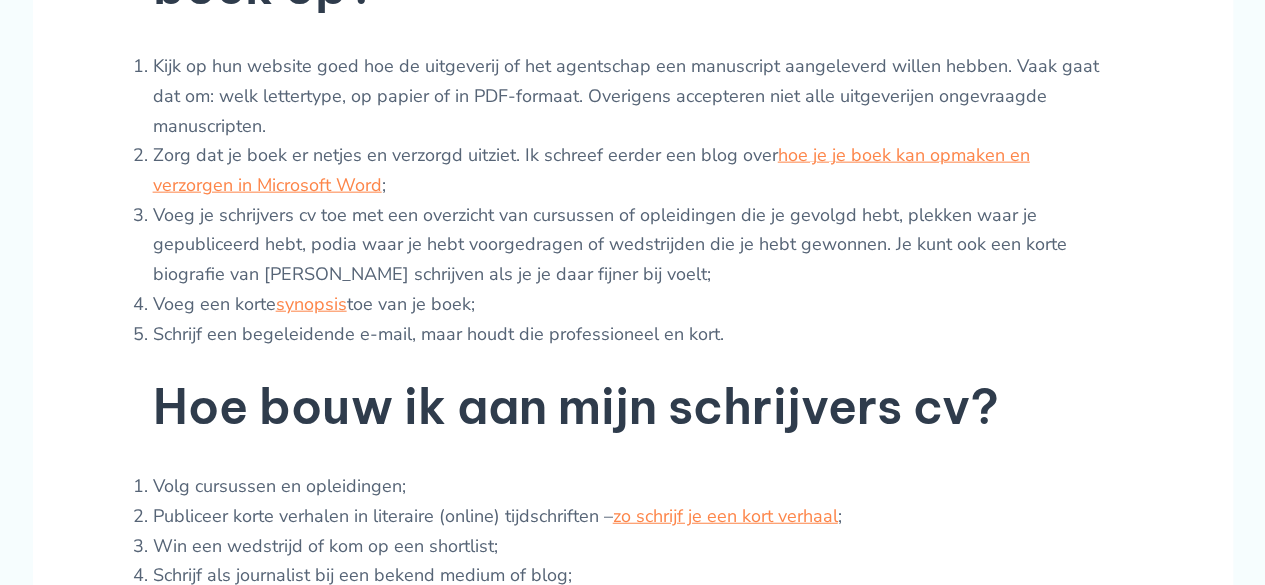 click on "Voeg je schrijvers cv toe met een overzicht van cursussen of opleidingen die je gevolgd hebt, plekken waar je gepubliceerd hebt, podia waar je hebt voorgedragen of wedstrijden die je hebt gewonnen. Je kunt ook een korte biografie van [PERSON_NAME] schrijven als je je daar fijner bij voelt;" at bounding box center [633, 245] 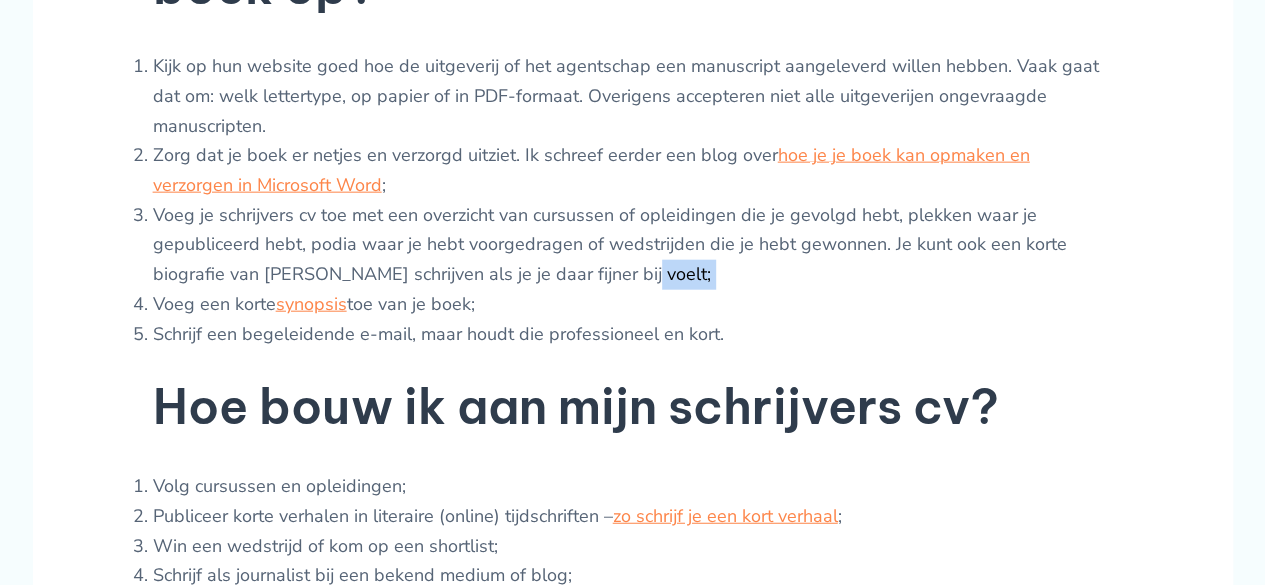 click on "Voeg je schrijvers cv toe met een overzicht van cursussen of opleidingen die je gevolgd hebt, plekken waar je gepubliceerd hebt, podia waar je hebt voorgedragen of wedstrijden die je hebt gewonnen. Je kunt ook een korte biografie van [PERSON_NAME] schrijven als je je daar fijner bij voelt;" at bounding box center [633, 245] 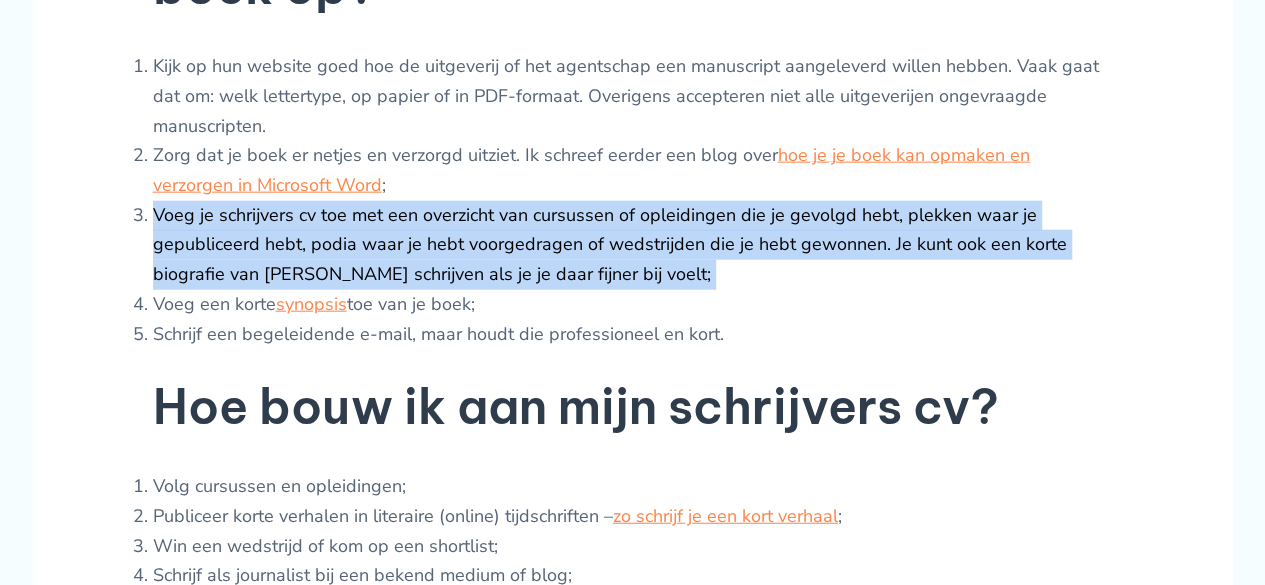 click on "Voeg je schrijvers cv toe met een overzicht van cursussen of opleidingen die je gevolgd hebt, plekken waar je gepubliceerd hebt, podia waar je hebt voorgedragen of wedstrijden die je hebt gewonnen. Je kunt ook een korte biografie van [PERSON_NAME] schrijven als je je daar fijner bij voelt;" at bounding box center (633, 245) 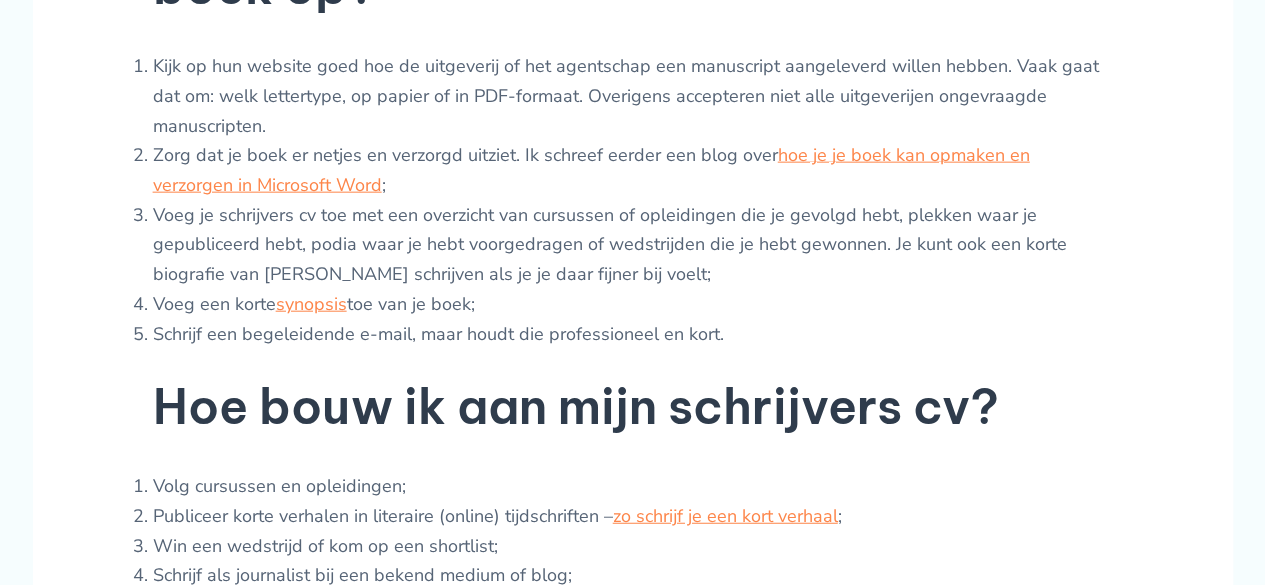 click on "Voeg een korte  synopsis  toe van je boek;" at bounding box center (633, 305) 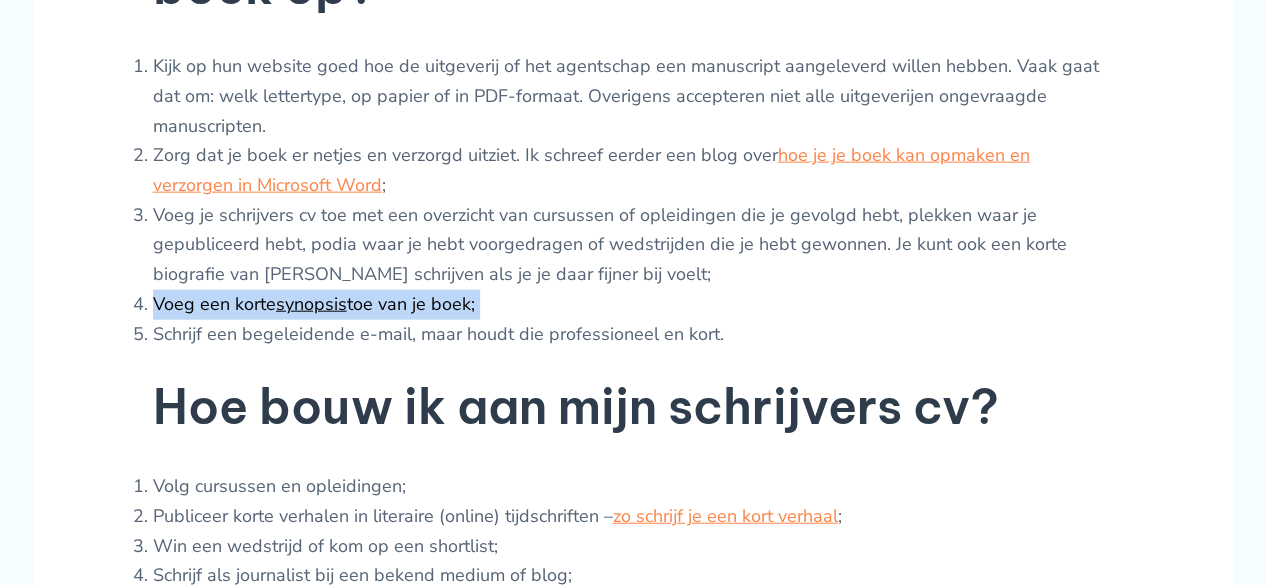 click on "Voeg een korte  synopsis  toe van je boek;" at bounding box center (633, 305) 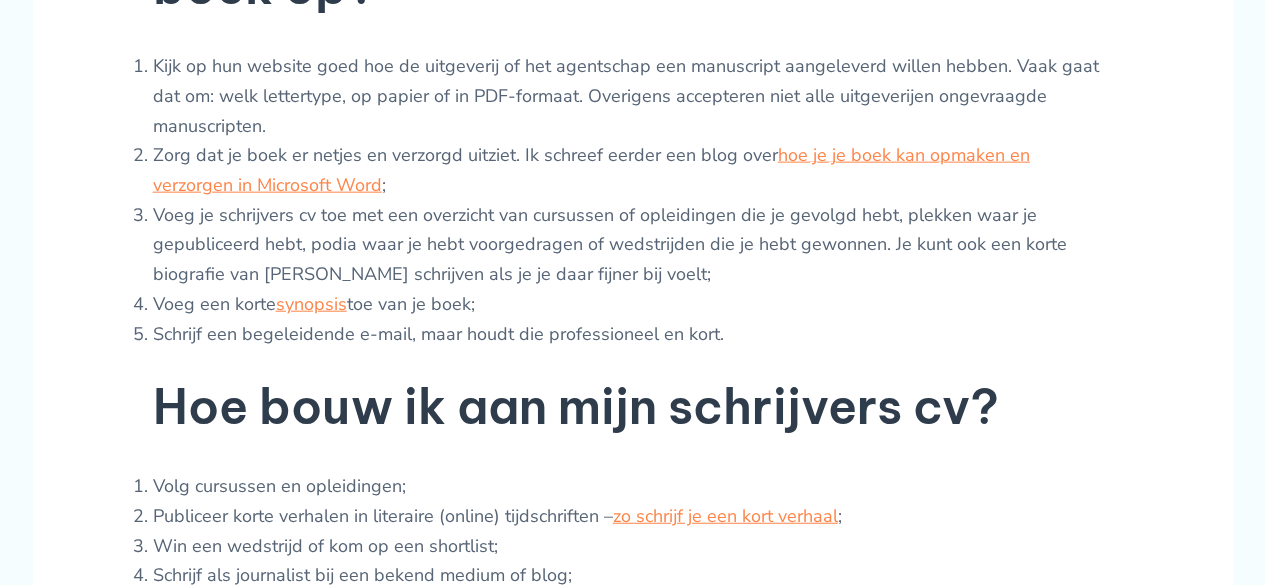 click on "Schrijf een begeleidende e-mail, maar houdt die professioneel en kort." at bounding box center (633, 335) 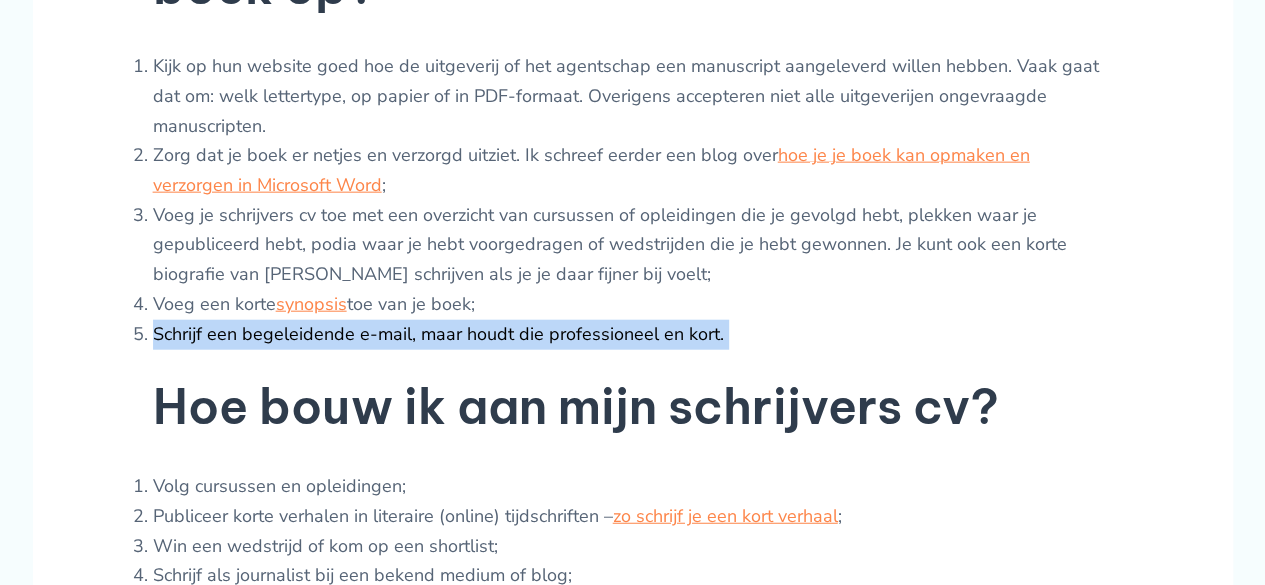 click on "Schrijf een begeleidende e-mail, maar houdt die professioneel en kort." at bounding box center [633, 335] 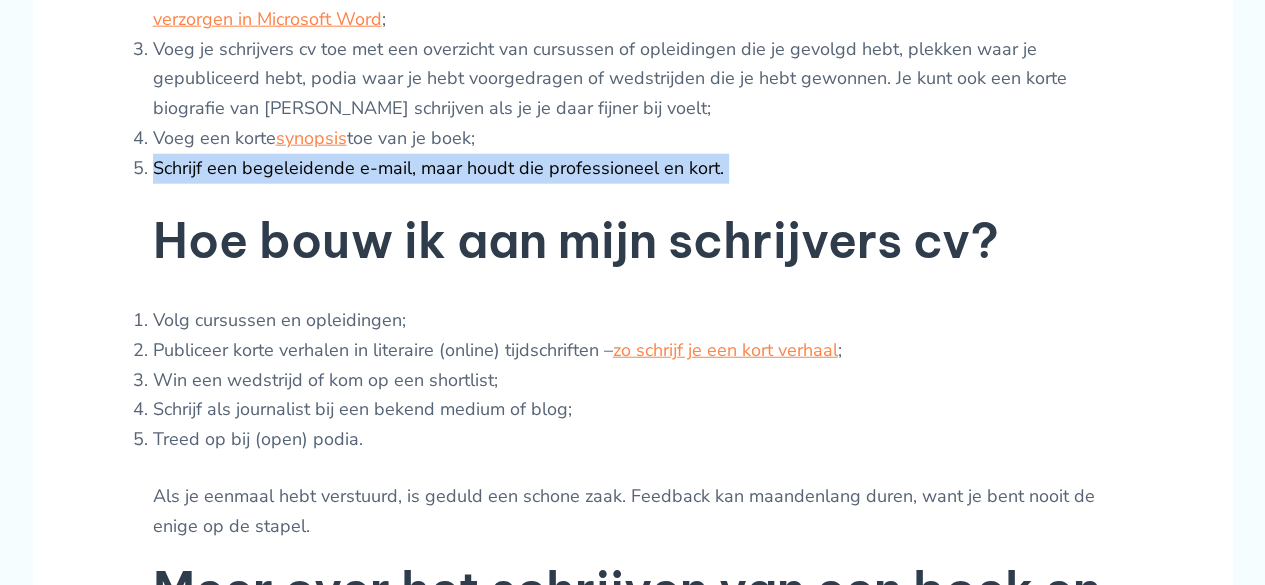 scroll, scrollTop: 2500, scrollLeft: 0, axis: vertical 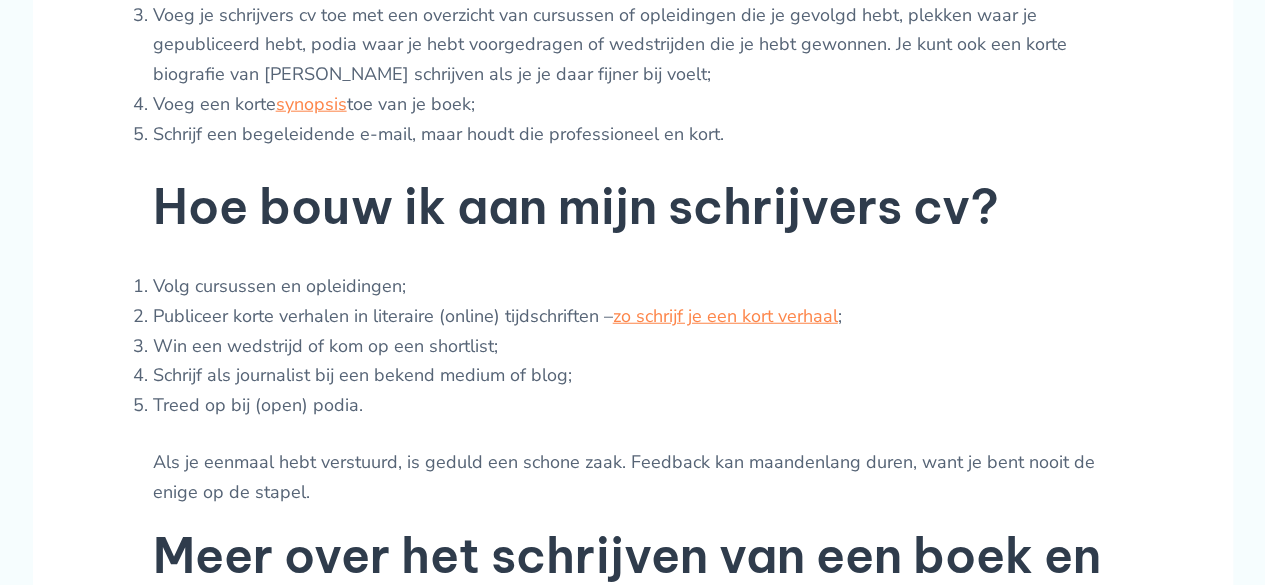click on "Volg cursussen en opleidingen;" at bounding box center [633, 287] 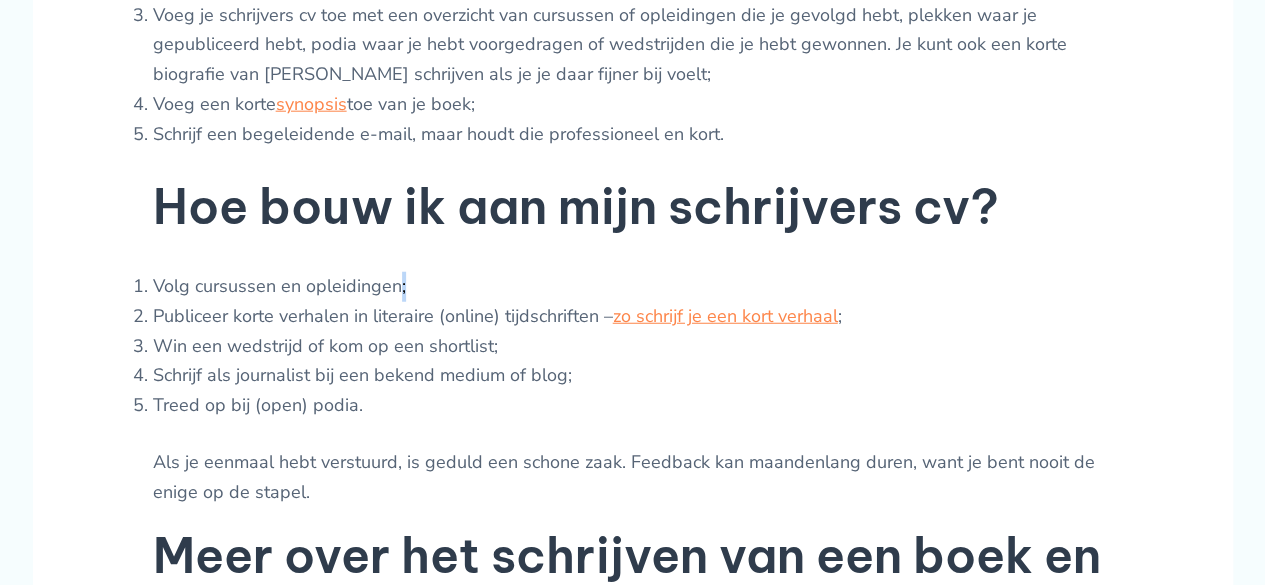 click on "Volg cursussen en opleidingen;" at bounding box center [633, 287] 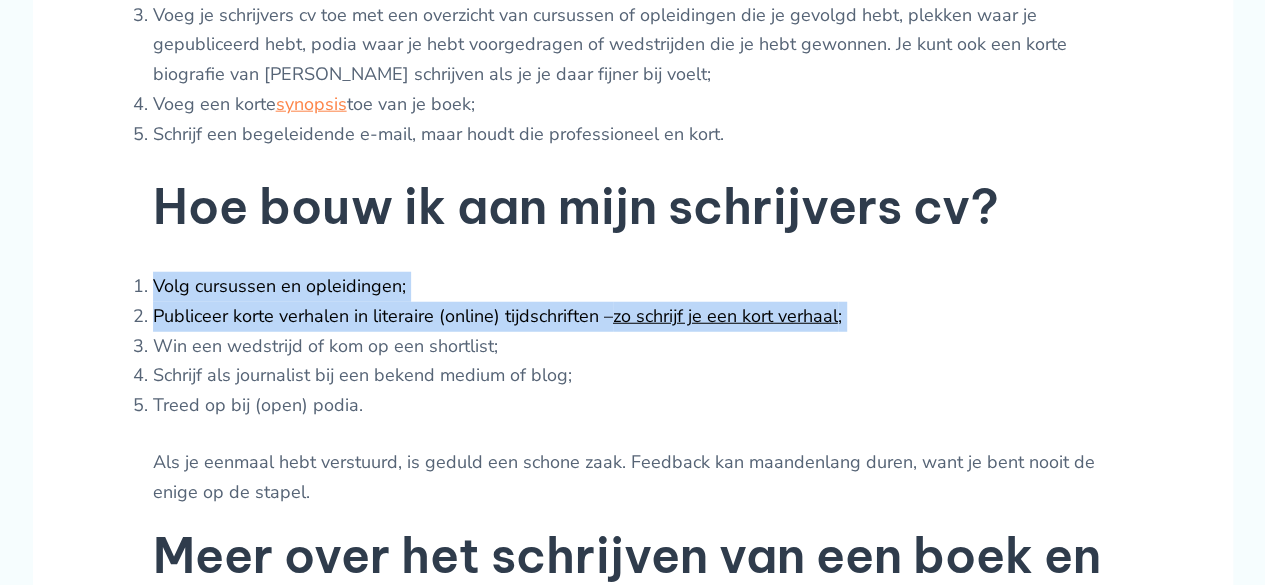 drag, startPoint x: 400, startPoint y: 313, endPoint x: 322, endPoint y: 360, distance: 91.06591 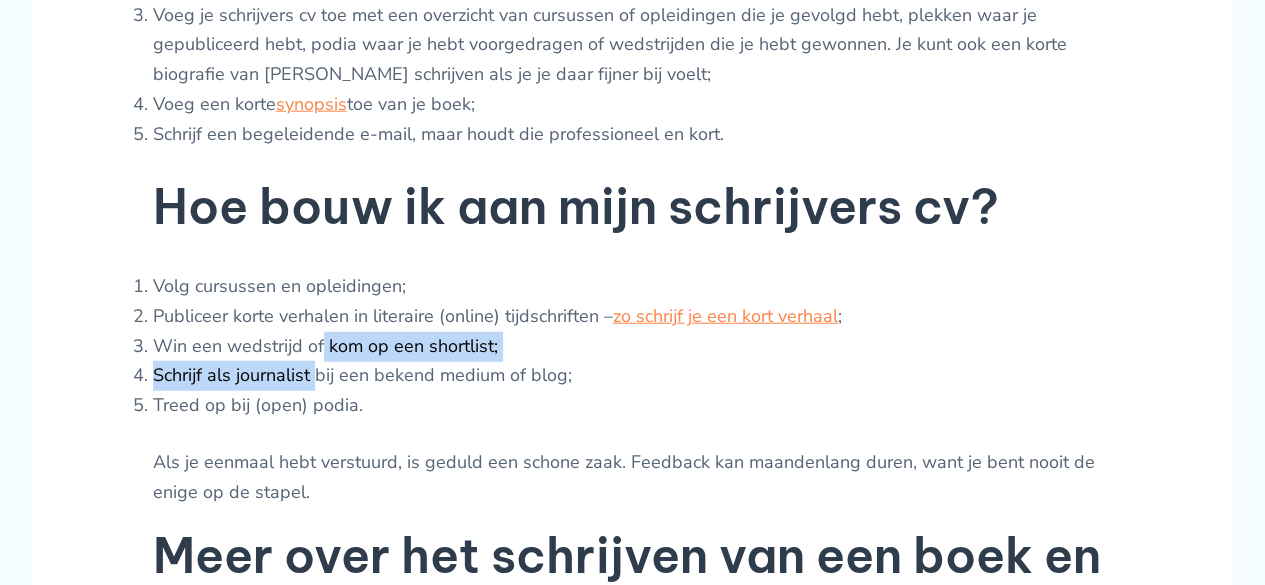 drag, startPoint x: 318, startPoint y: 394, endPoint x: 317, endPoint y: 416, distance: 22.022715 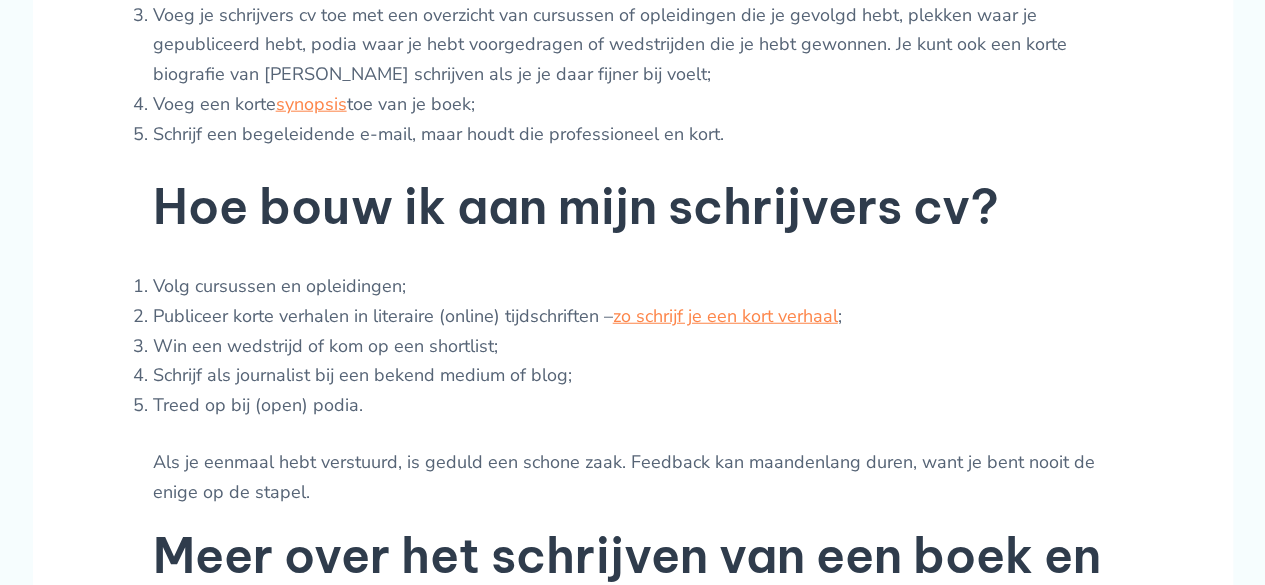 click on "Treed op bij (open) podia." at bounding box center [633, 406] 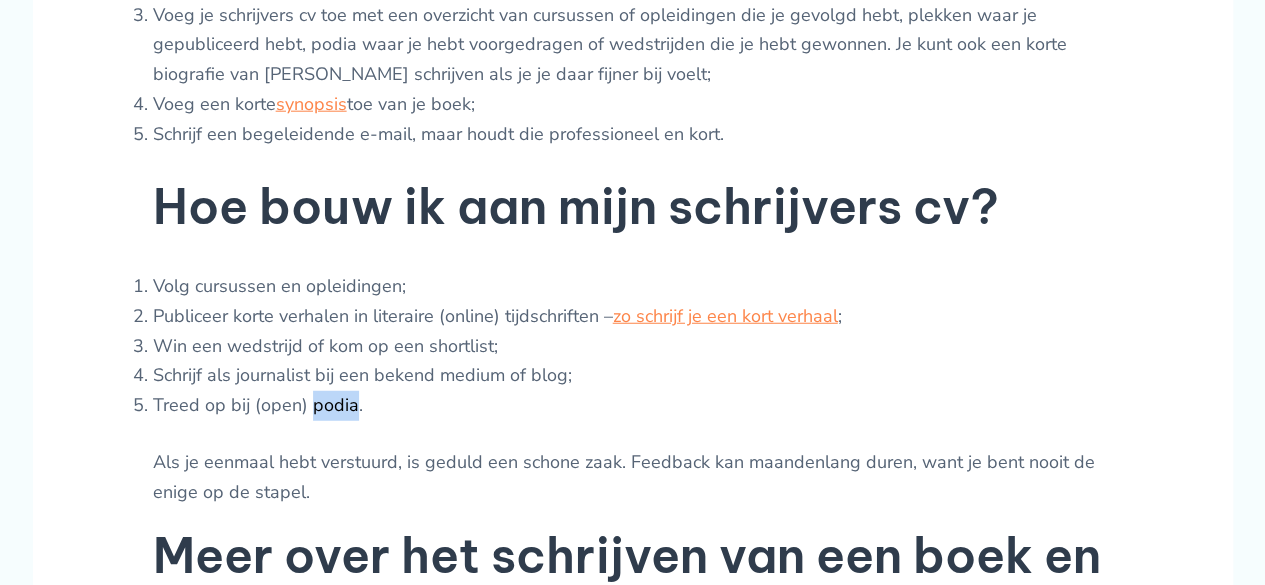 click on "Treed op bij (open) podia." at bounding box center (633, 406) 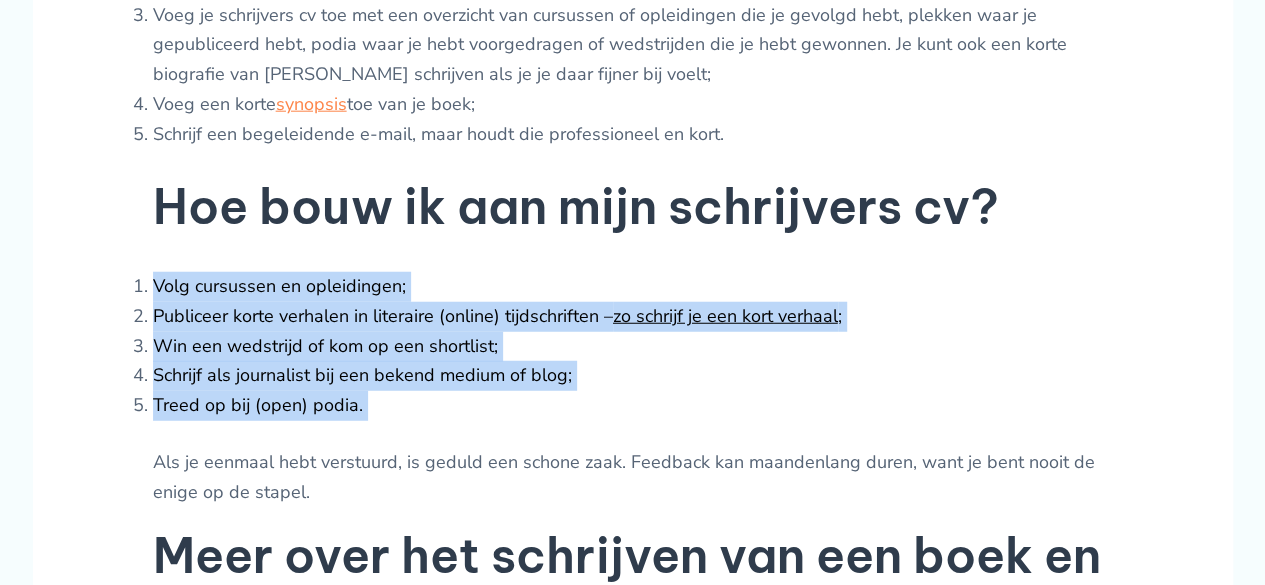 drag, startPoint x: 315, startPoint y: 421, endPoint x: 282, endPoint y: 318, distance: 108.157295 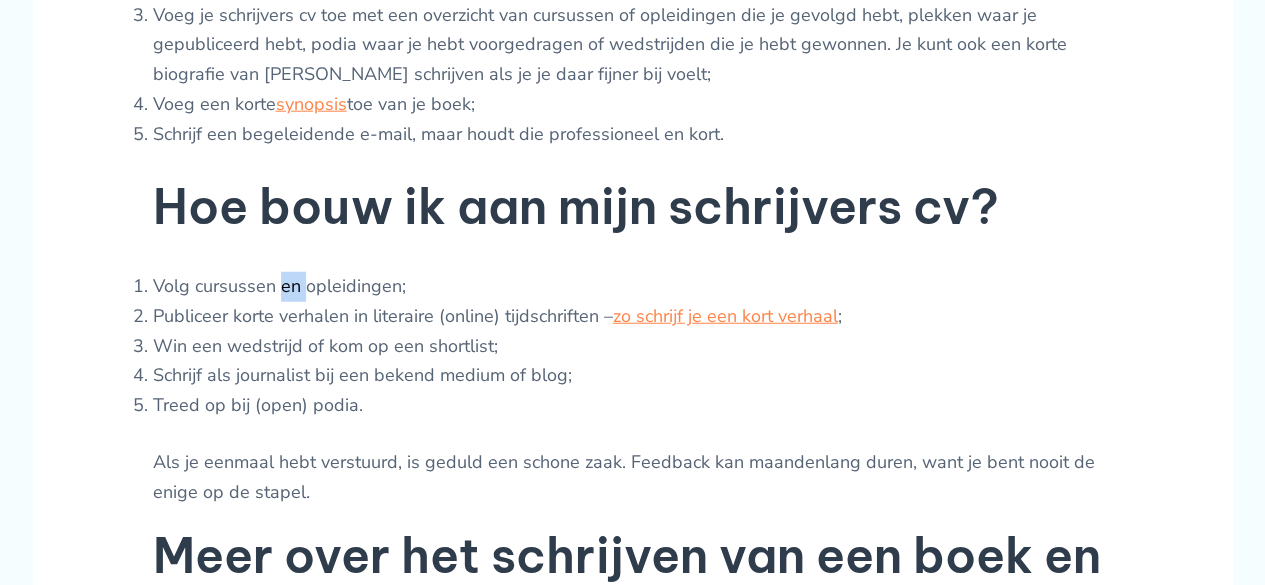 click on "Volg cursussen en opleidingen;" at bounding box center [633, 287] 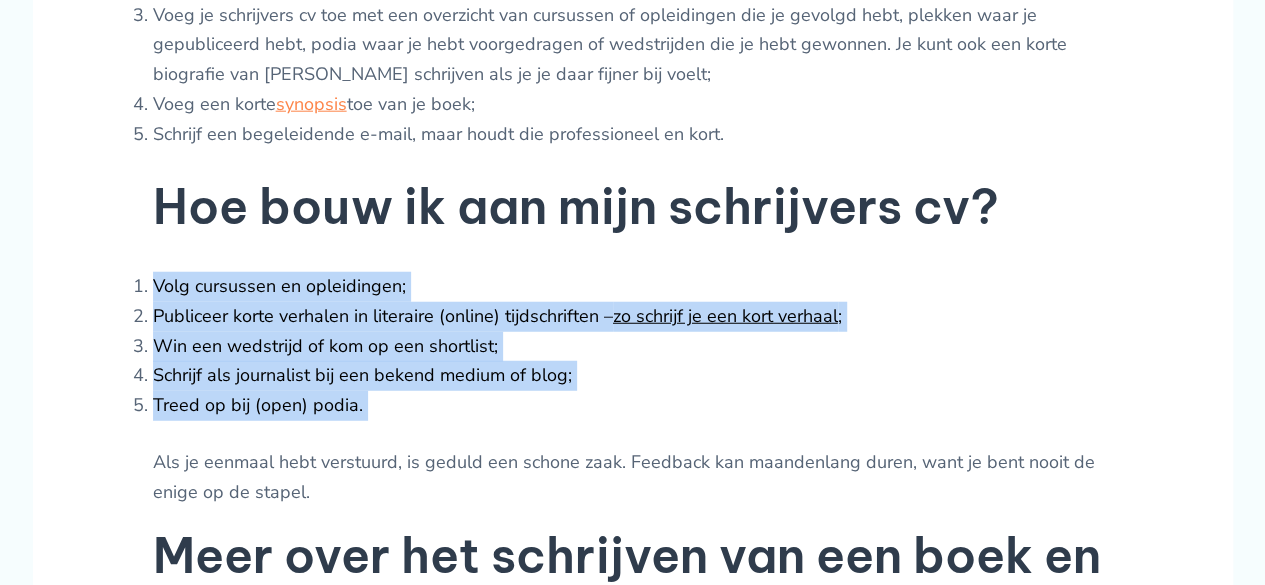 drag, startPoint x: 281, startPoint y: 317, endPoint x: 276, endPoint y: 429, distance: 112.11155 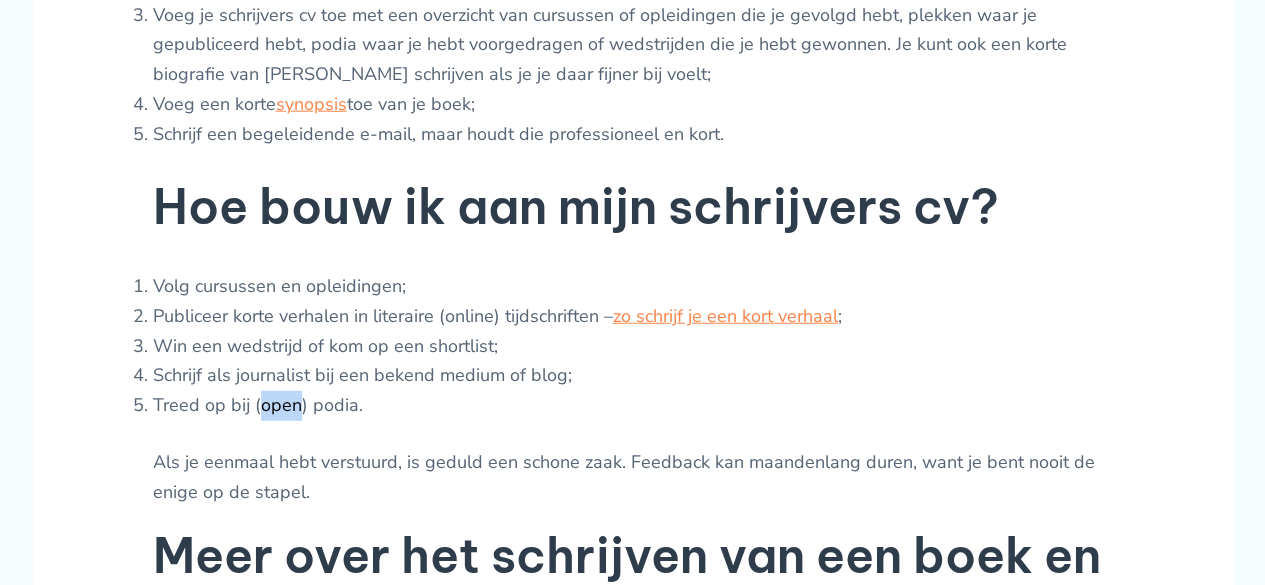 click on "Treed op bij (open) podia." at bounding box center [633, 406] 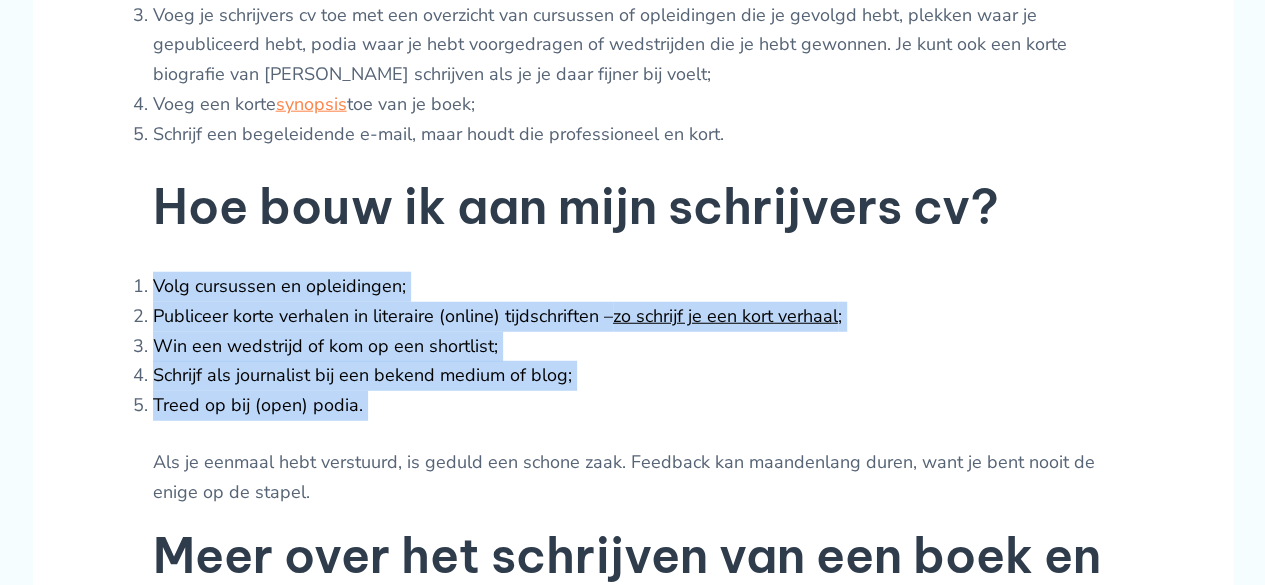 drag, startPoint x: 274, startPoint y: 429, endPoint x: 271, endPoint y: 325, distance: 104.04326 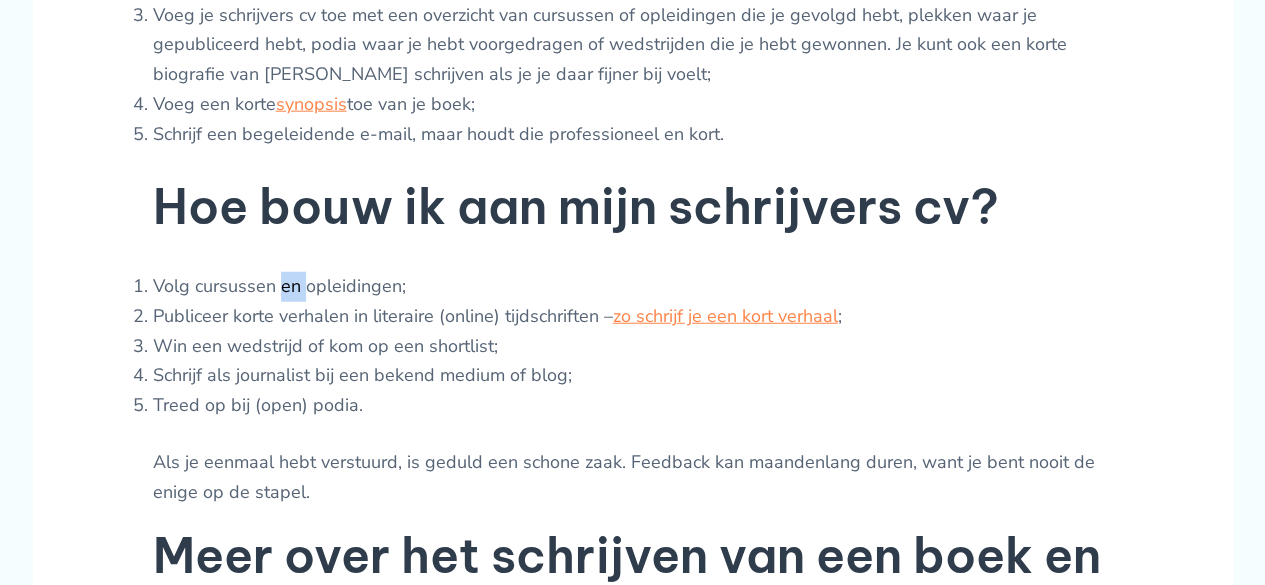 click on "Volg cursussen en opleidingen;" at bounding box center [633, 287] 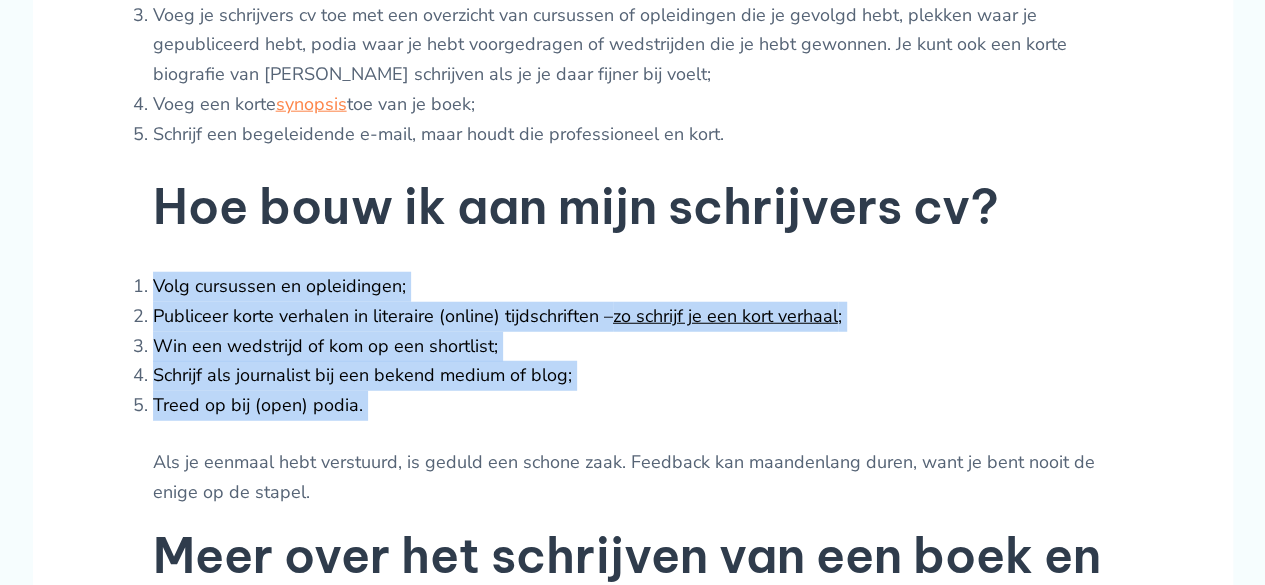 drag, startPoint x: 277, startPoint y: 309, endPoint x: 294, endPoint y: 425, distance: 117.239075 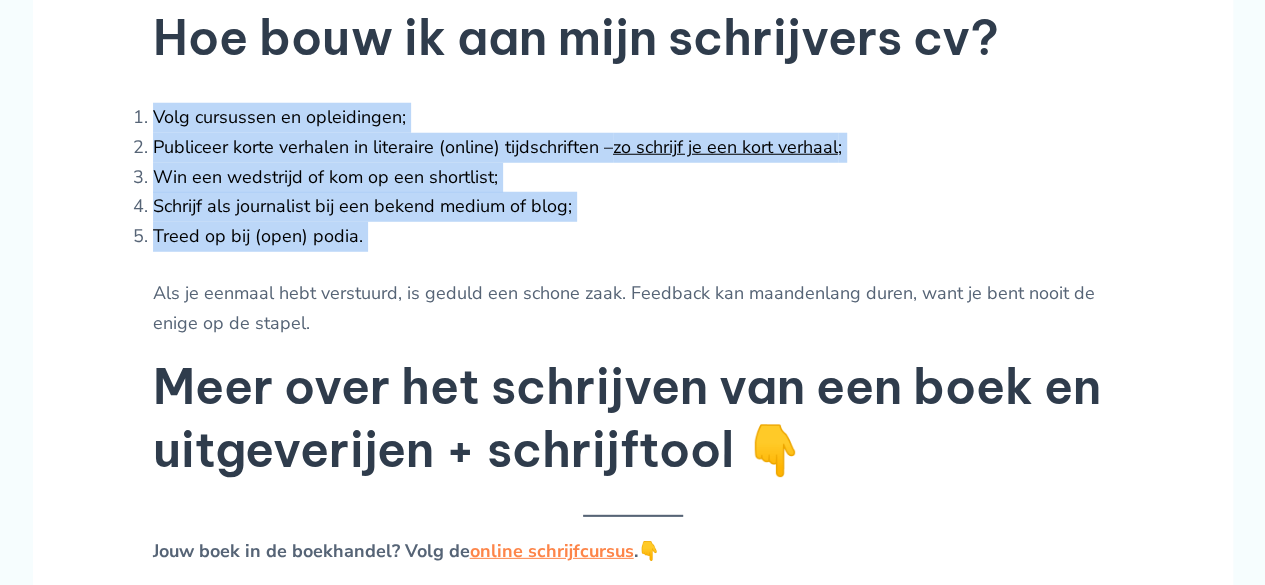 scroll, scrollTop: 2700, scrollLeft: 0, axis: vertical 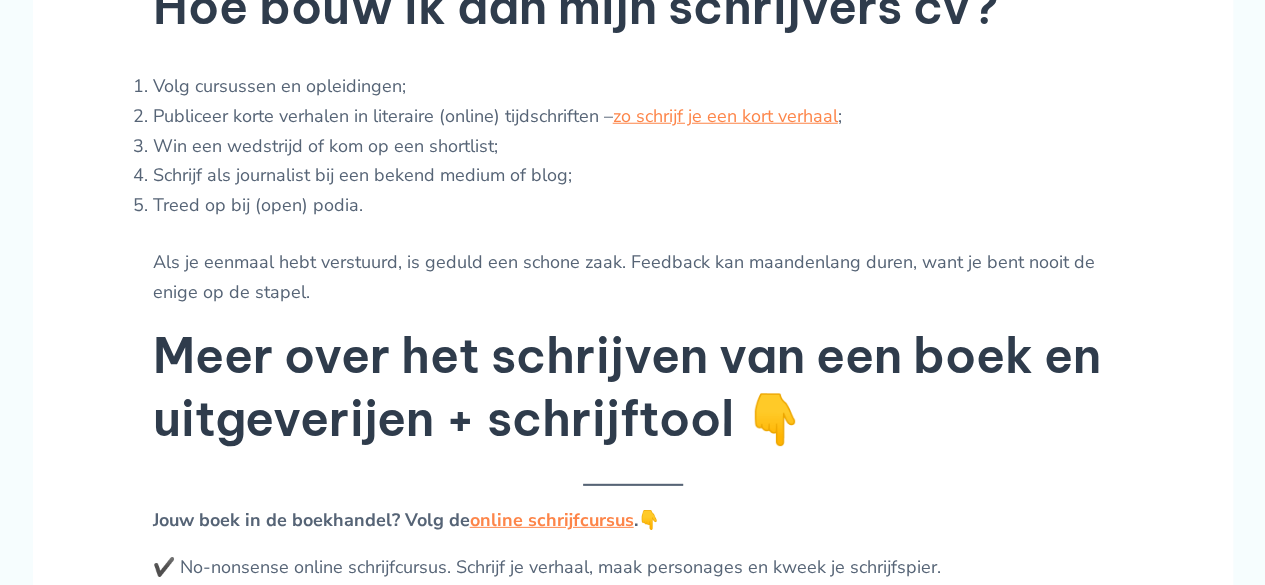 drag, startPoint x: 190, startPoint y: 261, endPoint x: 190, endPoint y: 291, distance: 30 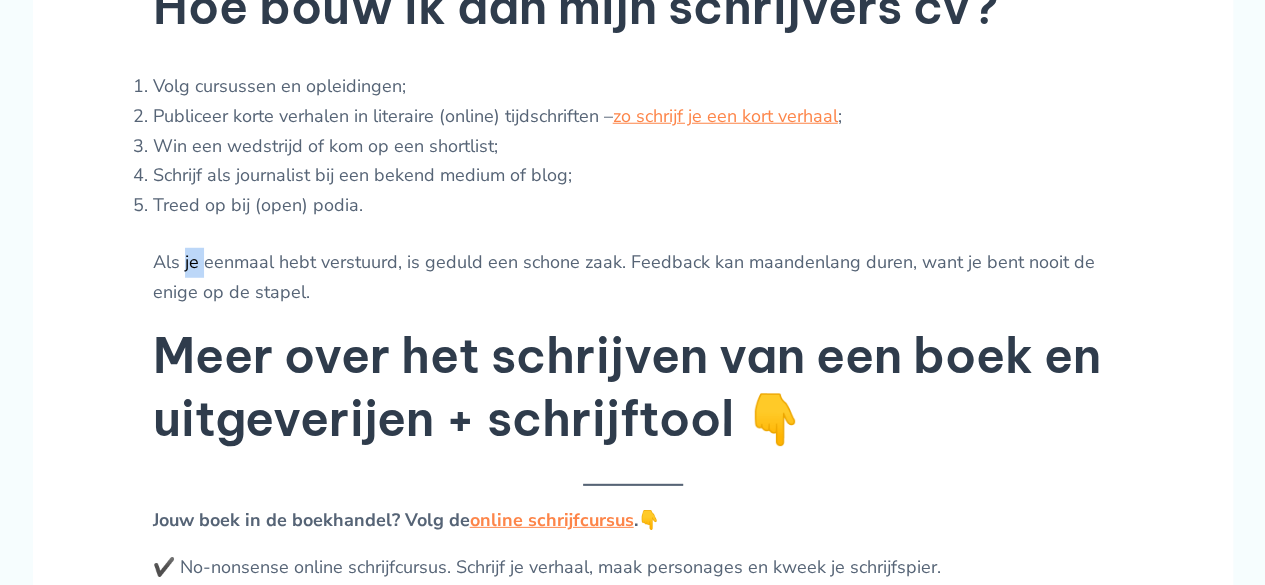 click on "Als je eenmaal hebt verstuurd, is geduld een schone zaak. Feedback kan maandenlang duren, want je bent nooit de enige op de stapel." at bounding box center [633, 277] 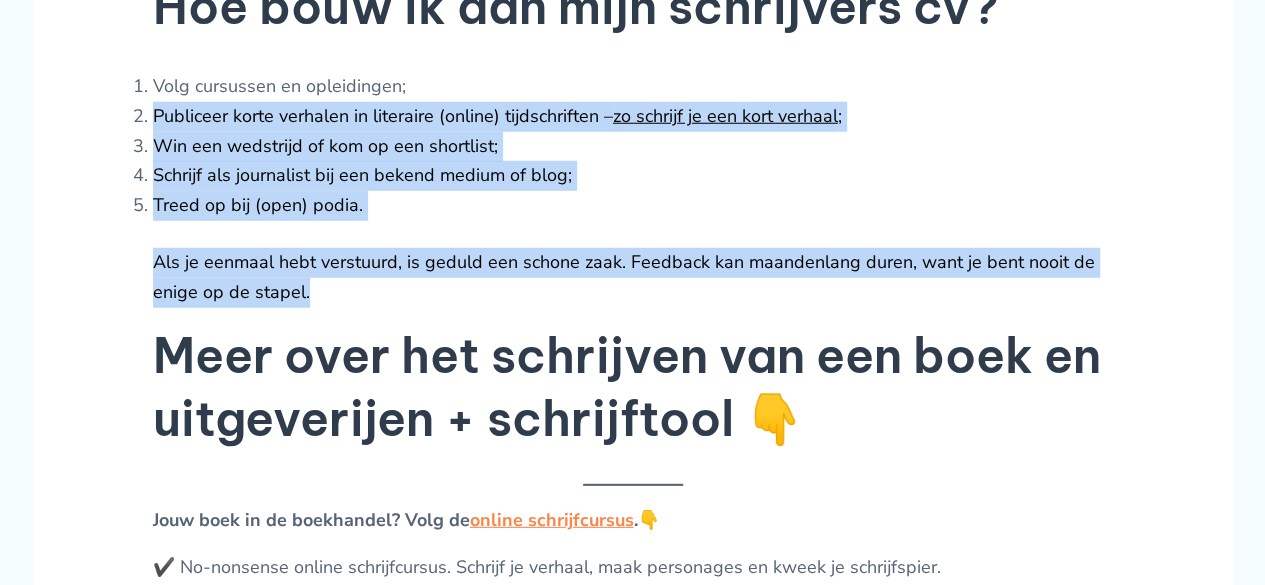 drag, startPoint x: 190, startPoint y: 291, endPoint x: 172, endPoint y: 130, distance: 162.00308 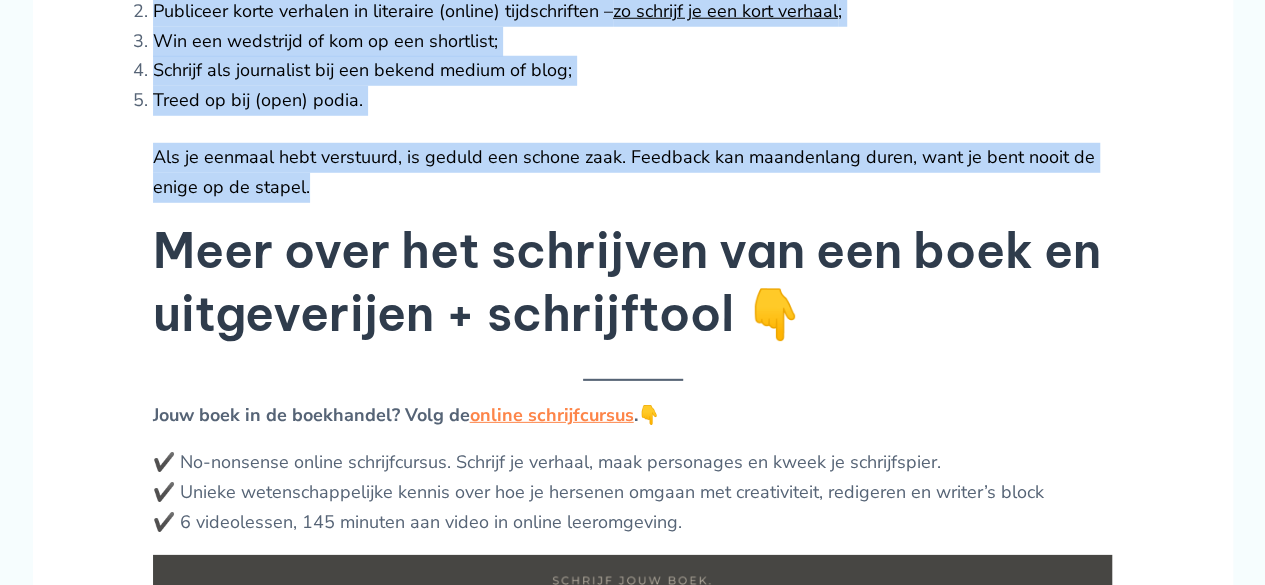scroll, scrollTop: 2800, scrollLeft: 0, axis: vertical 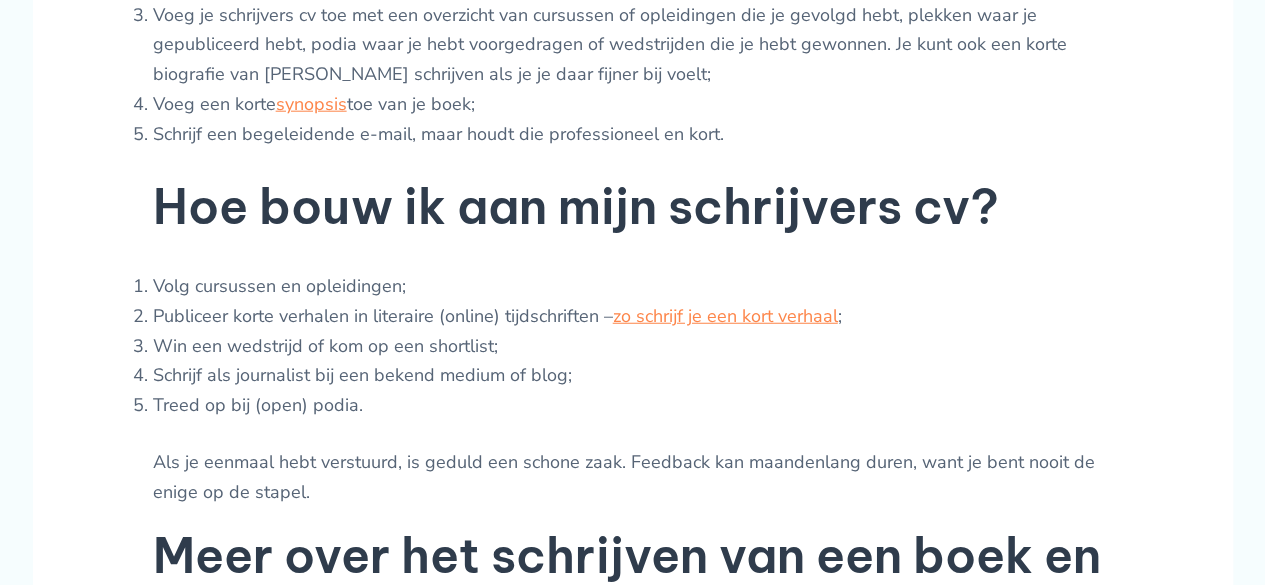 click on "Gefeliciteerd! Je boek is af. Maar… nu moet het nog gepubliceerd. [PERSON_NAME] je de slushpile of stuur je persoonlijk iets in? En hoe moet een manuscript er dan uitzien? Als je ernaar streeft bij een reguliere uitgeverij te publiceren, dan slaat onderstaand artikel op jou.  Er zijn drie opties om het manuscript van je boek naar een uitgeverij te sturen: slushpile, direct naar een aquirerend redacteur of een agentschap.
Waar stuur ik het manuscript van mijn boek naartoe?
Slushpile : dit is een algemeen emailadres dat vaak wordt gecheckt door een stagiair. Als jij een imponerend schrijvers cv hebt opgebouwd, zal deze je niet snel durven afslaan. Als je boek vanaf de eerste zin scherp is, maak je natuurlijk ook een kans. Toch schijnt het percentage dat uit de slushpile gevist wordt zeerzeerzeer klein te zijn, maar ik ken iemand die het gelukt is… dus zeg nooit, nooit :).
Persoonlijk e-mailadres van acquirerend redacteur: Dit is de manier waarop ik zelf ben gedebuteerd (lees hier
,  ." at bounding box center [633, 603] 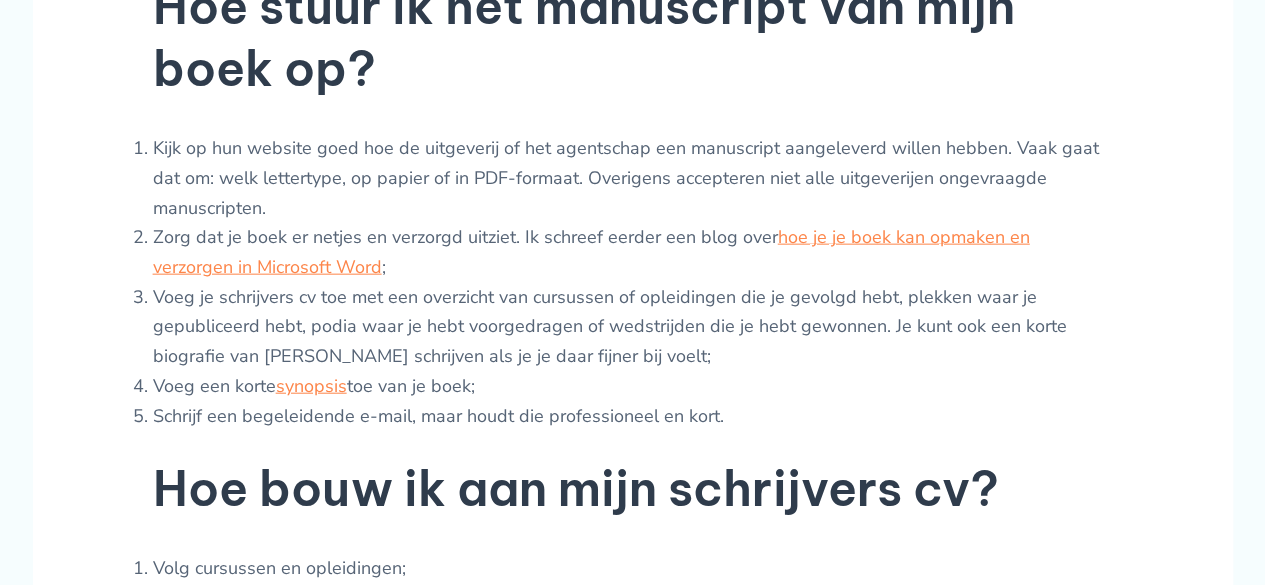 scroll, scrollTop: 2200, scrollLeft: 0, axis: vertical 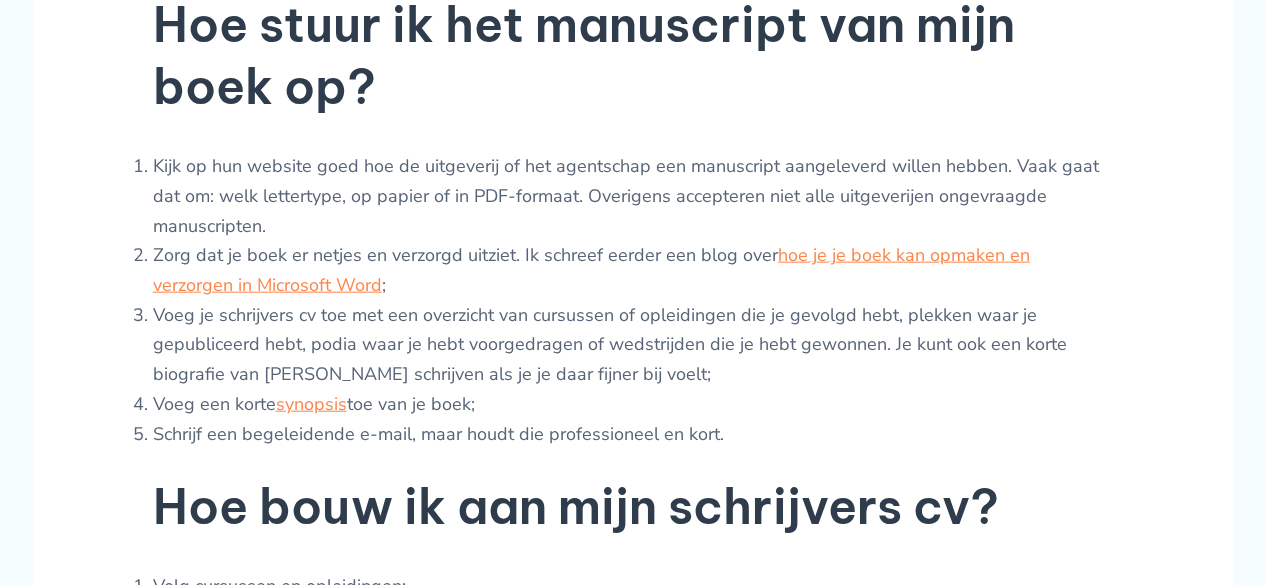 click on "Kijk op hun website goed hoe de uitgeverij of het agentschap een manuscript aangeleverd willen hebben. Vaak gaat dat om: welk lettertype, op papier of in PDF-formaat. Overigens accepteren niet alle uitgeverijen ongevraagde manuscripten." at bounding box center (633, 196) 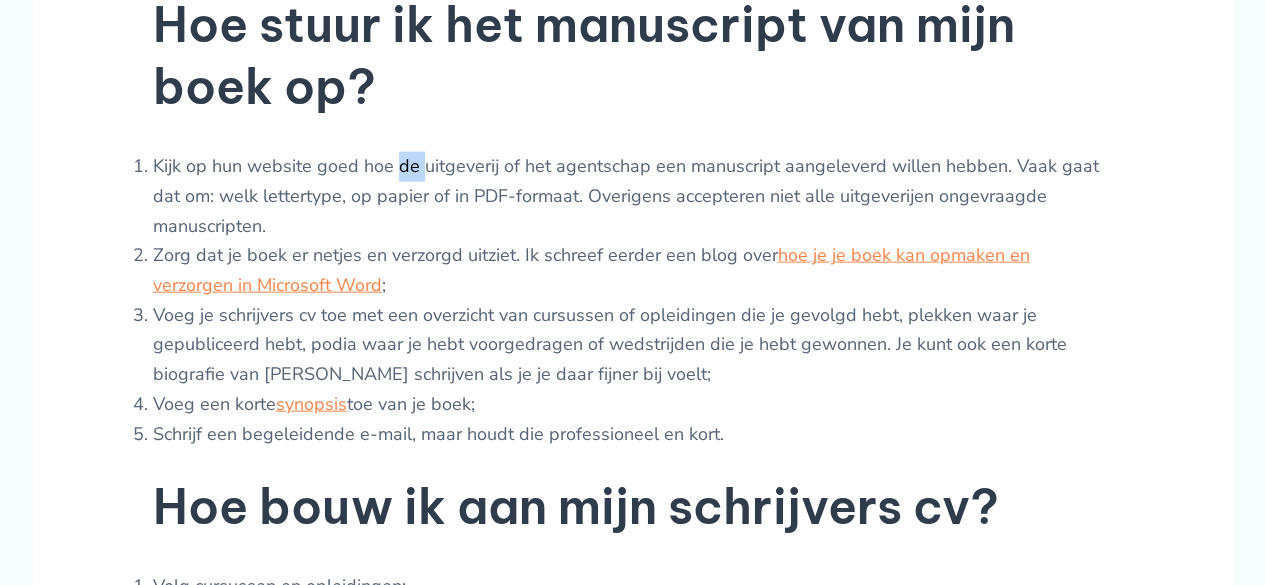 click on "Kijk op hun website goed hoe de uitgeverij of het agentschap een manuscript aangeleverd willen hebben. Vaak gaat dat om: welk lettertype, op papier of in PDF-formaat. Overigens accepteren niet alle uitgeverijen ongevraagde manuscripten." at bounding box center (633, 196) 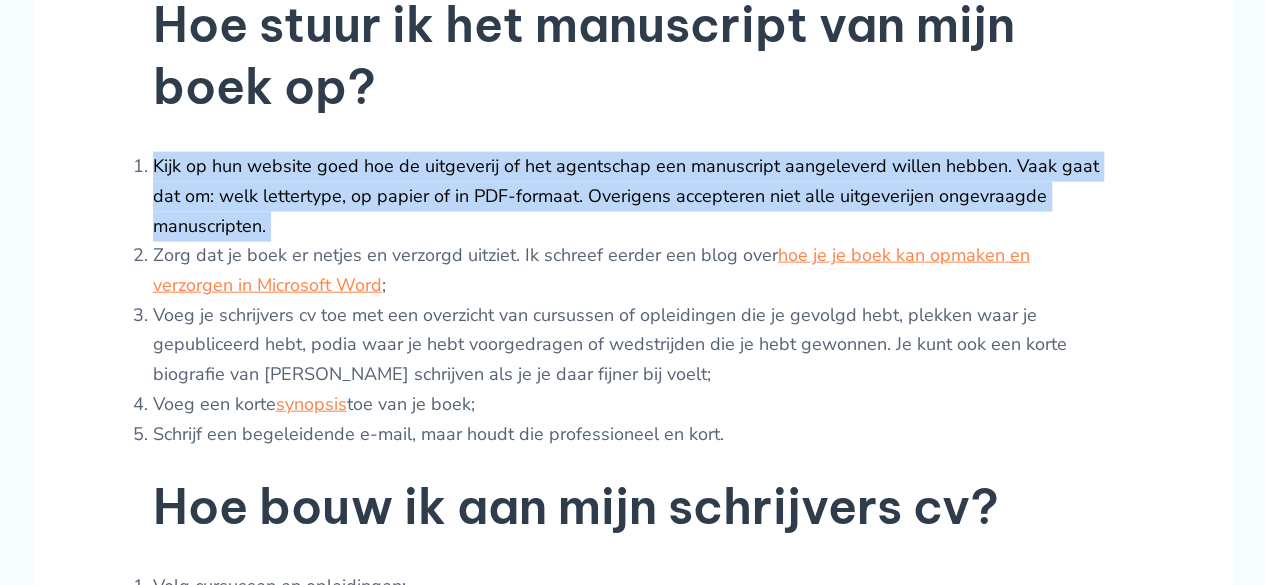 click on "Kijk op hun website goed hoe de uitgeverij of het agentschap een manuscript aangeleverd willen hebben. Vaak gaat dat om: welk lettertype, op papier of in PDF-formaat. Overigens accepteren niet alle uitgeverijen ongevraagde manuscripten." at bounding box center (633, 196) 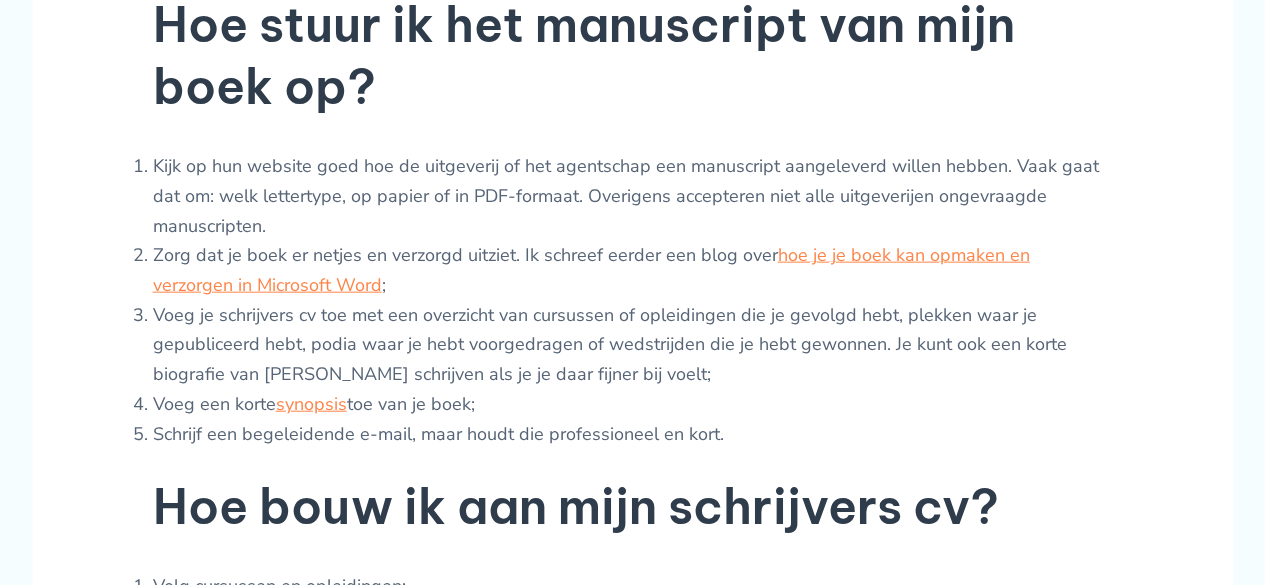 click on "Zorg dat je boek er netjes en verzorgd uitziet. Ik schreef eerder een blog over  hoe je je boek kan opmaken en verzorgen in Microsoft Word ;" at bounding box center [633, 270] 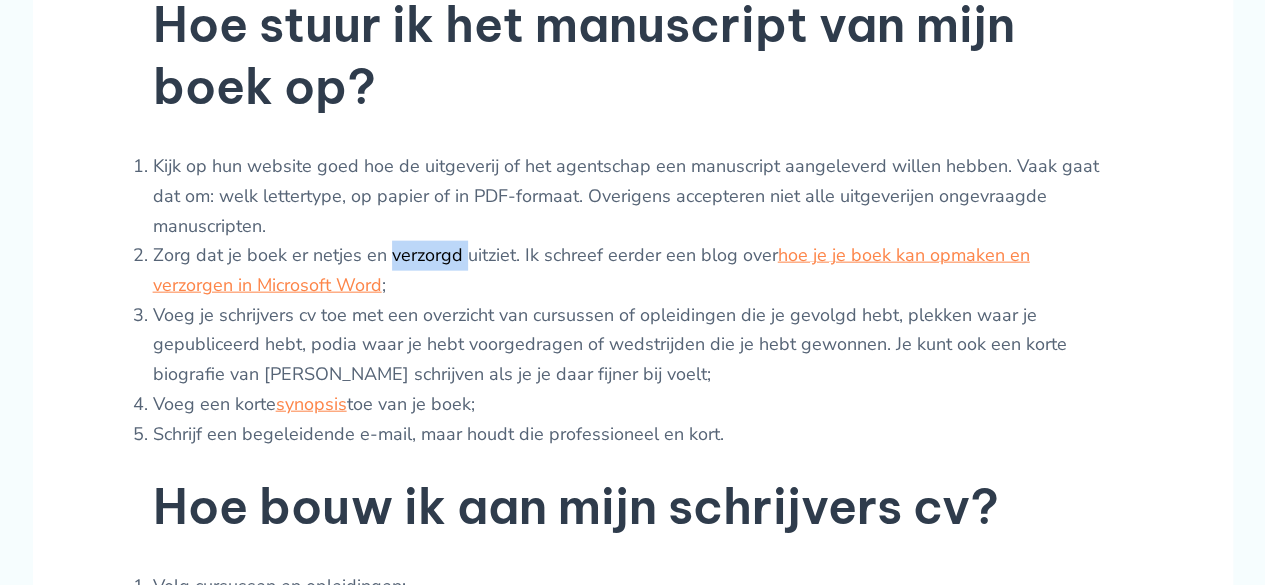 click on "Zorg dat je boek er netjes en verzorgd uitziet. Ik schreef eerder een blog over  hoe je je boek kan opmaken en verzorgen in Microsoft Word ;" at bounding box center [633, 270] 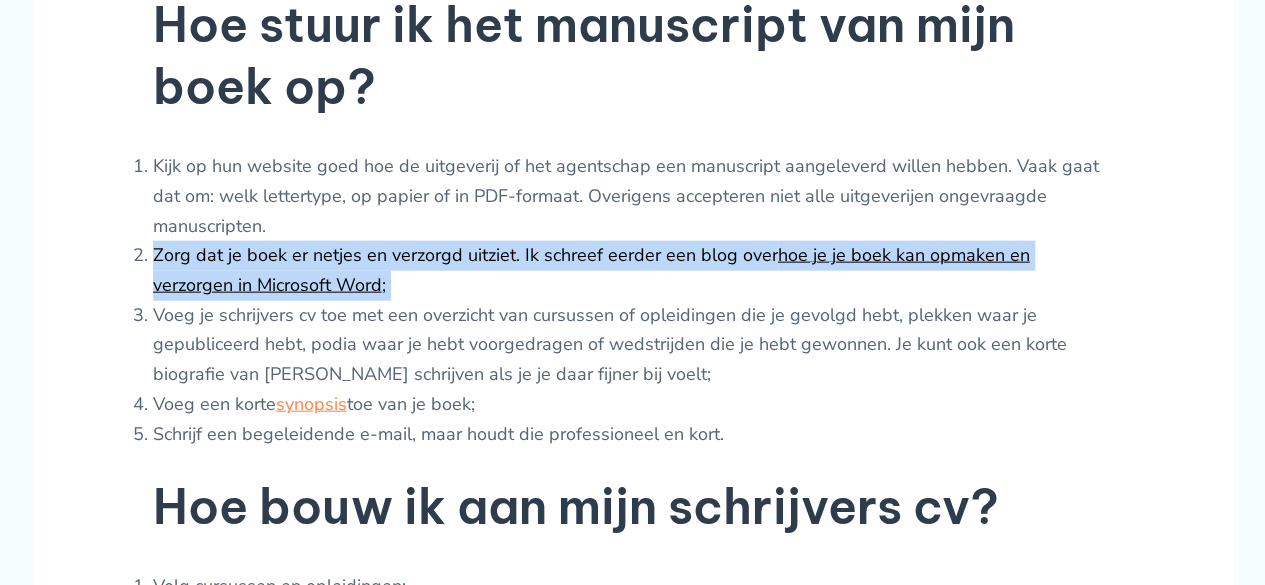 click on "Zorg dat je boek er netjes en verzorgd uitziet. Ik schreef eerder een blog over  hoe je je boek kan opmaken en verzorgen in Microsoft Word ;" at bounding box center [633, 270] 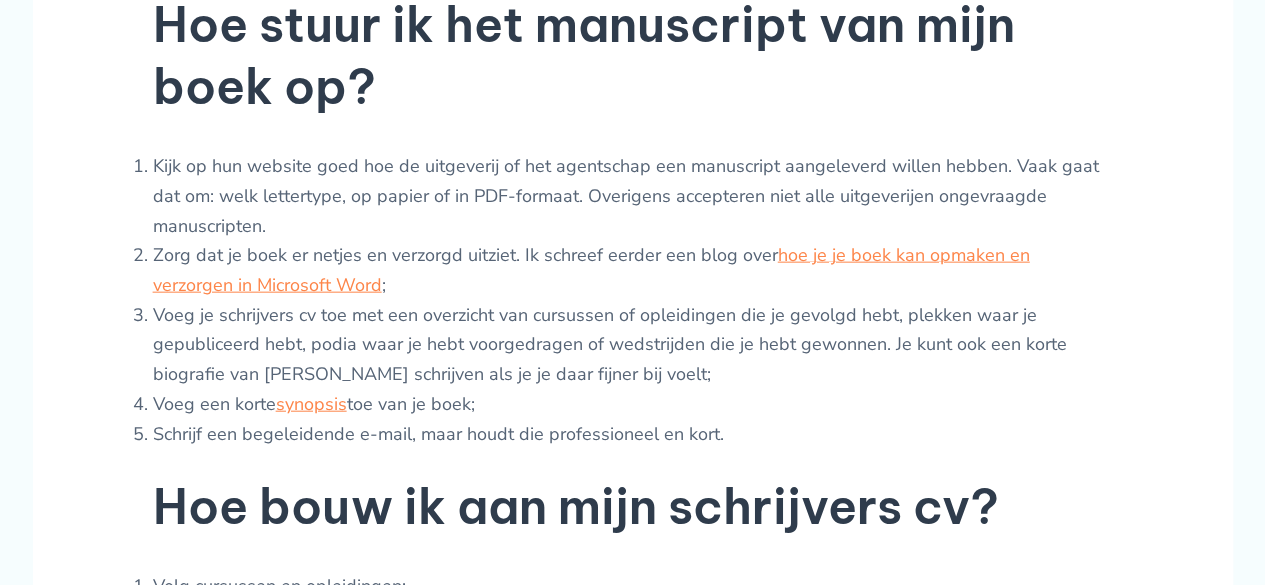 click on "Voeg je schrijvers cv toe met een overzicht van cursussen of opleidingen die je gevolgd hebt, plekken waar je gepubliceerd hebt, podia waar je hebt voorgedragen of wedstrijden die je hebt gewonnen. Je kunt ook een korte biografie van [PERSON_NAME] schrijven als je je daar fijner bij voelt;" at bounding box center (633, 345) 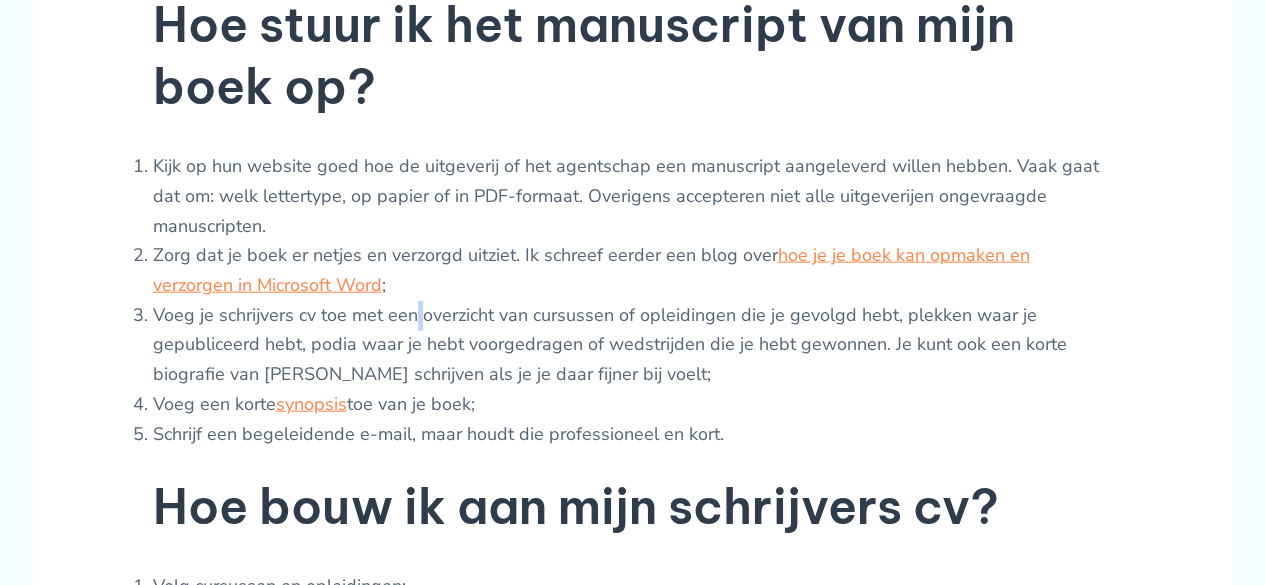 click on "Voeg je schrijvers cv toe met een overzicht van cursussen of opleidingen die je gevolgd hebt, plekken waar je gepubliceerd hebt, podia waar je hebt voorgedragen of wedstrijden die je hebt gewonnen. Je kunt ook een korte biografie van [PERSON_NAME] schrijven als je je daar fijner bij voelt;" at bounding box center [633, 345] 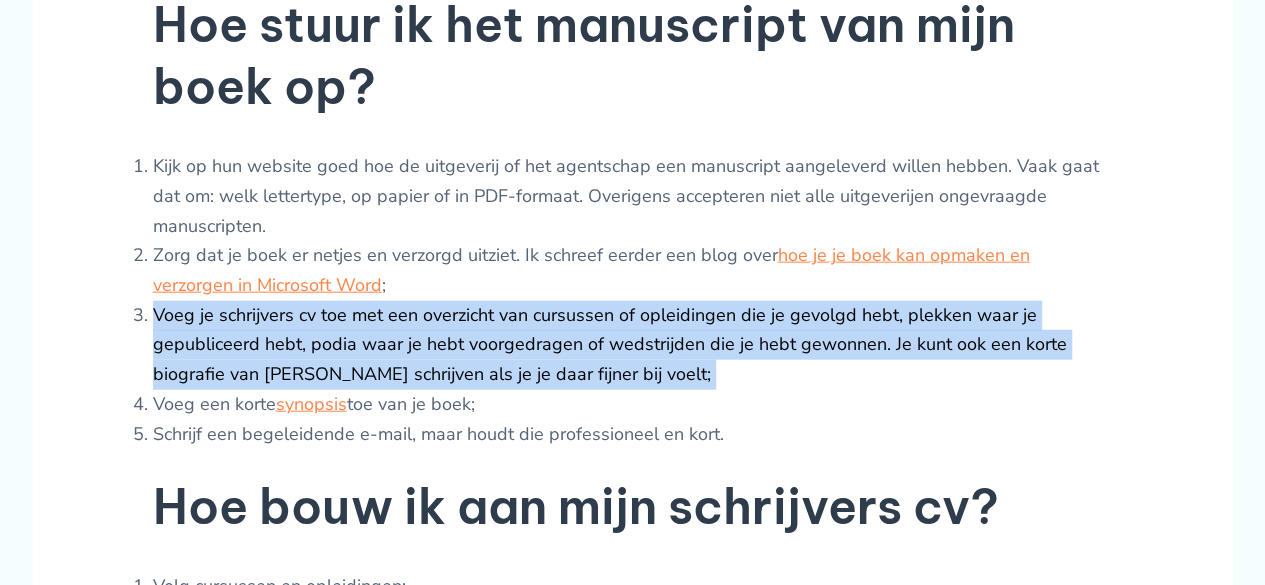 click on "Voeg je schrijvers cv toe met een overzicht van cursussen of opleidingen die je gevolgd hebt, plekken waar je gepubliceerd hebt, podia waar je hebt voorgedragen of wedstrijden die je hebt gewonnen. Je kunt ook een korte biografie van [PERSON_NAME] schrijven als je je daar fijner bij voelt;" at bounding box center (633, 345) 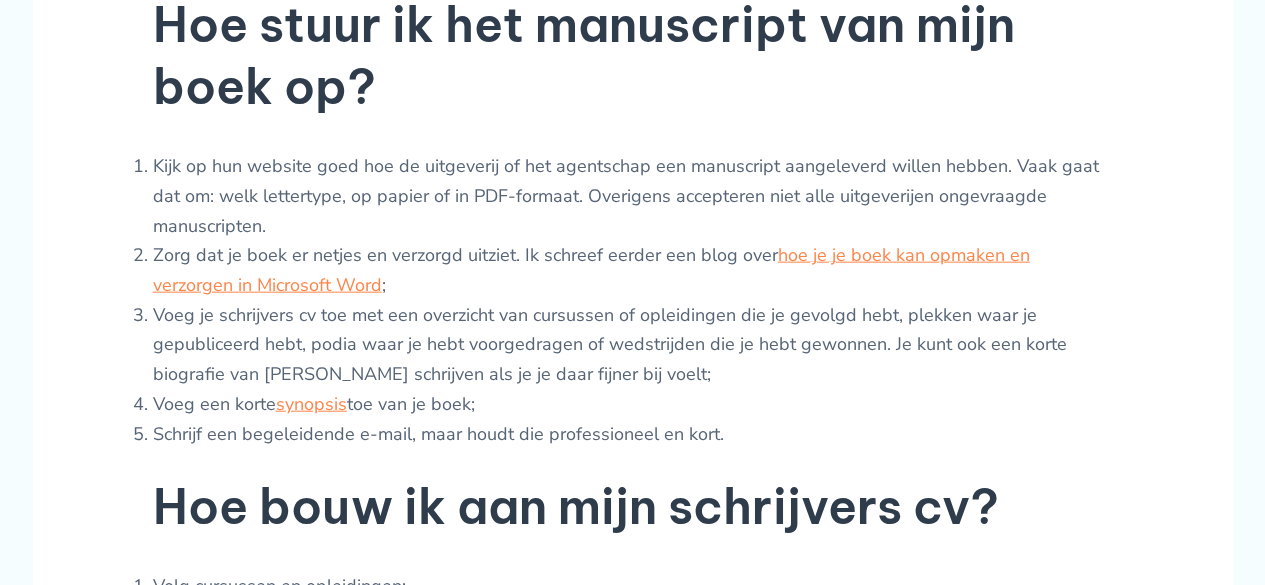 click on "Voeg je schrijvers cv toe met een overzicht van cursussen of opleidingen die je gevolgd hebt, plekken waar je gepubliceerd hebt, podia waar je hebt voorgedragen of wedstrijden die je hebt gewonnen. Je kunt ook een korte biografie van [PERSON_NAME] schrijven als je je daar fijner bij voelt;" at bounding box center [633, 345] 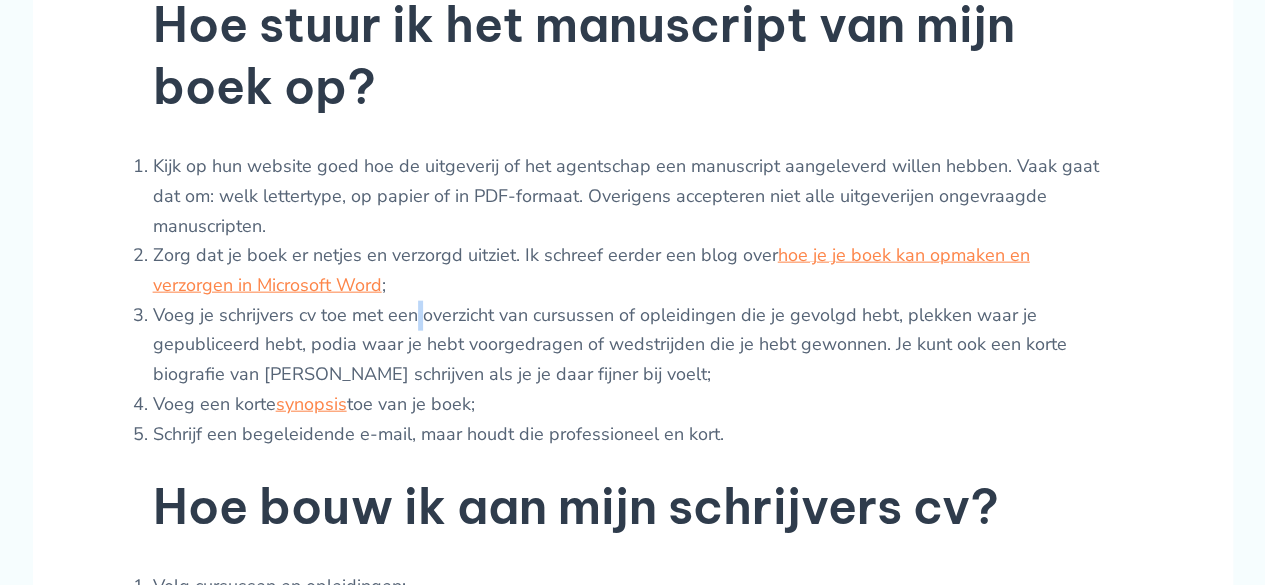 click on "Voeg je schrijvers cv toe met een overzicht van cursussen of opleidingen die je gevolgd hebt, plekken waar je gepubliceerd hebt, podia waar je hebt voorgedragen of wedstrijden die je hebt gewonnen. Je kunt ook een korte biografie van [PERSON_NAME] schrijven als je je daar fijner bij voelt;" at bounding box center (633, 345) 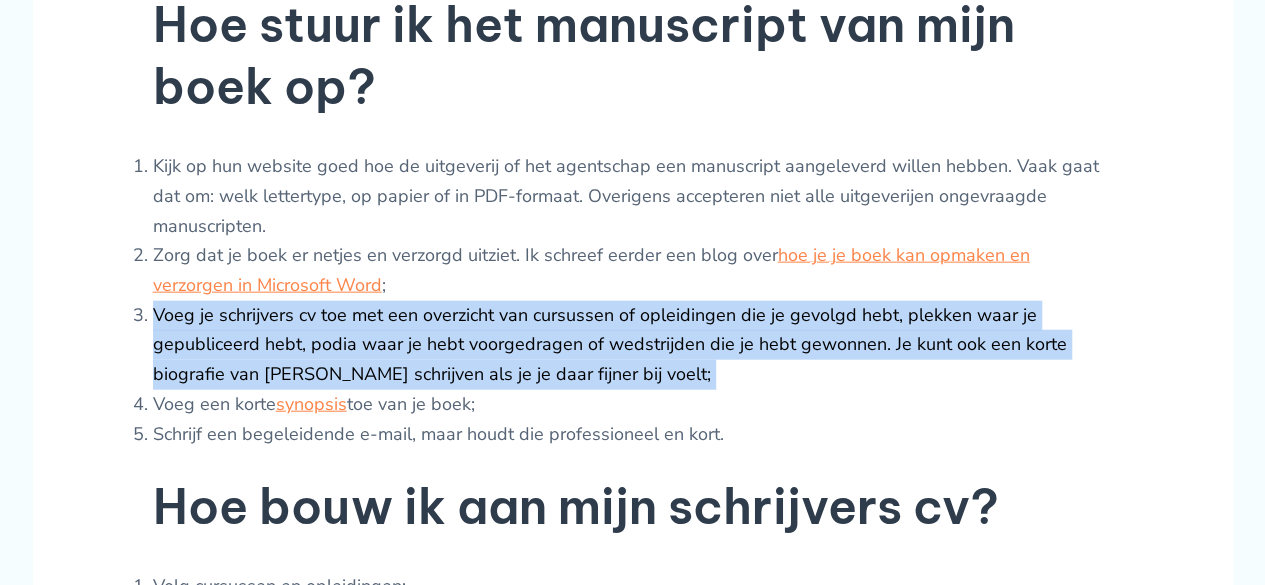 click on "Voeg je schrijvers cv toe met een overzicht van cursussen of opleidingen die je gevolgd hebt, plekken waar je gepubliceerd hebt, podia waar je hebt voorgedragen of wedstrijden die je hebt gewonnen. Je kunt ook een korte biografie van [PERSON_NAME] schrijven als je je daar fijner bij voelt;" at bounding box center (633, 345) 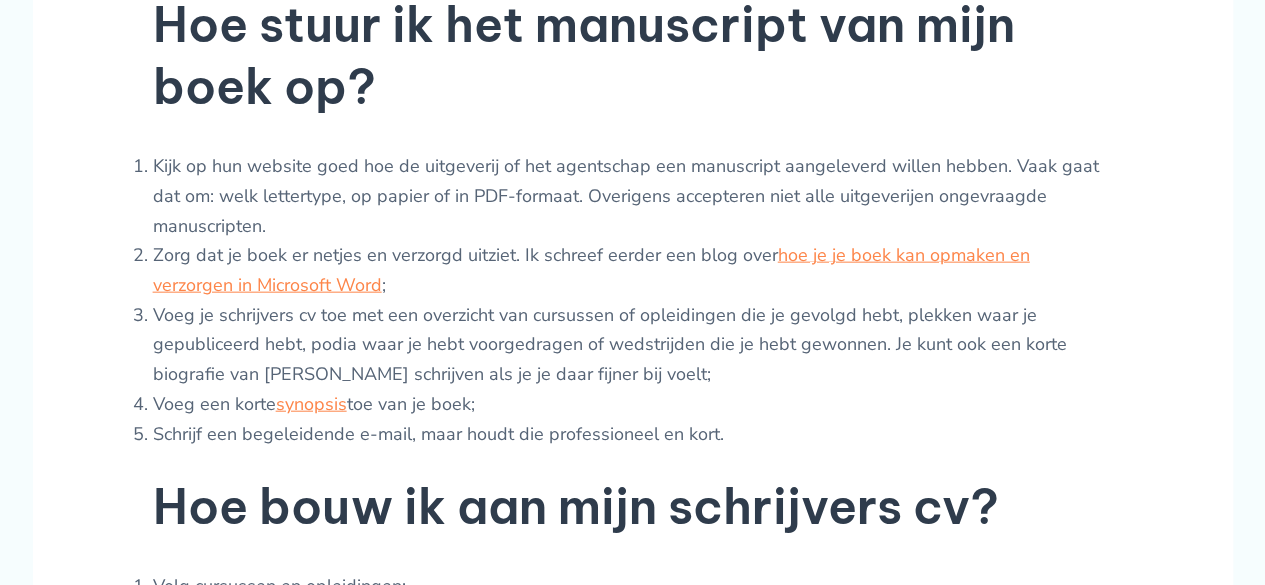 click on "Voeg een korte  synopsis  toe van je boek;" at bounding box center (633, 405) 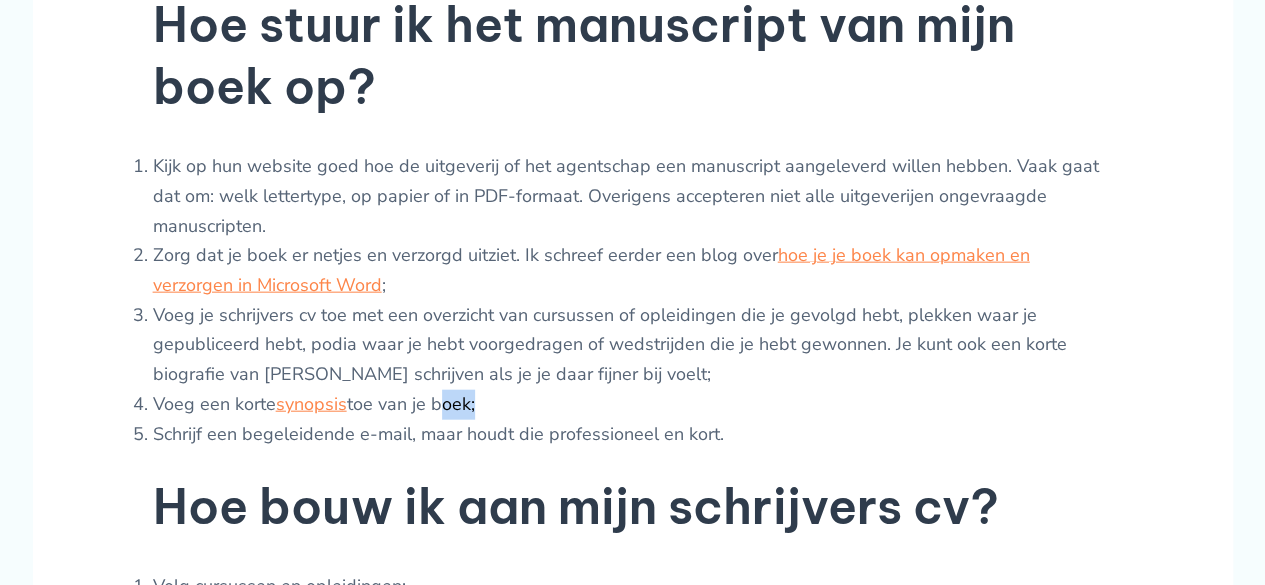 click on "Voeg een korte  synopsis  toe van je boek;" at bounding box center [633, 405] 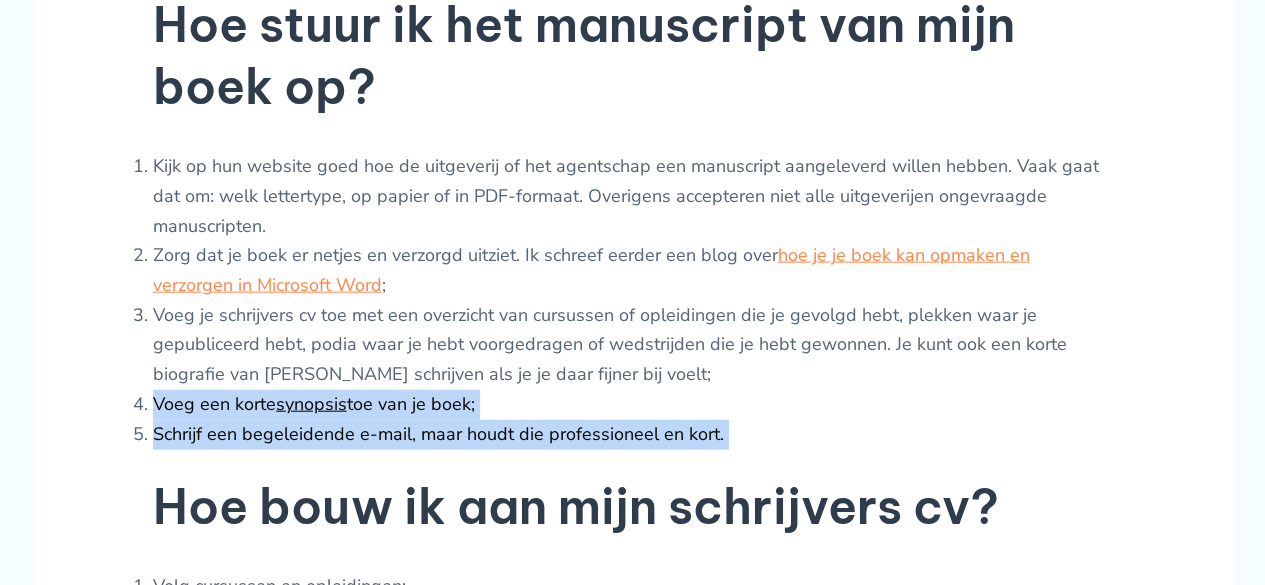 drag, startPoint x: 455, startPoint y: 427, endPoint x: 460, endPoint y: 459, distance: 32.38827 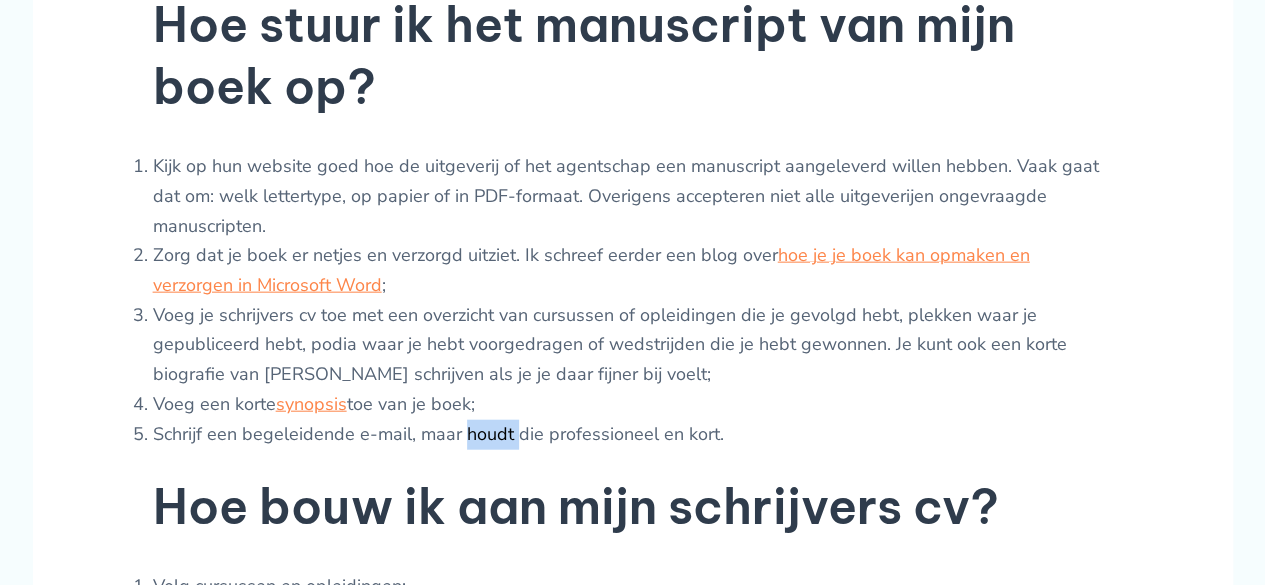 click on "Schrijf een begeleidende e-mail, maar houdt die professioneel en kort." at bounding box center [633, 435] 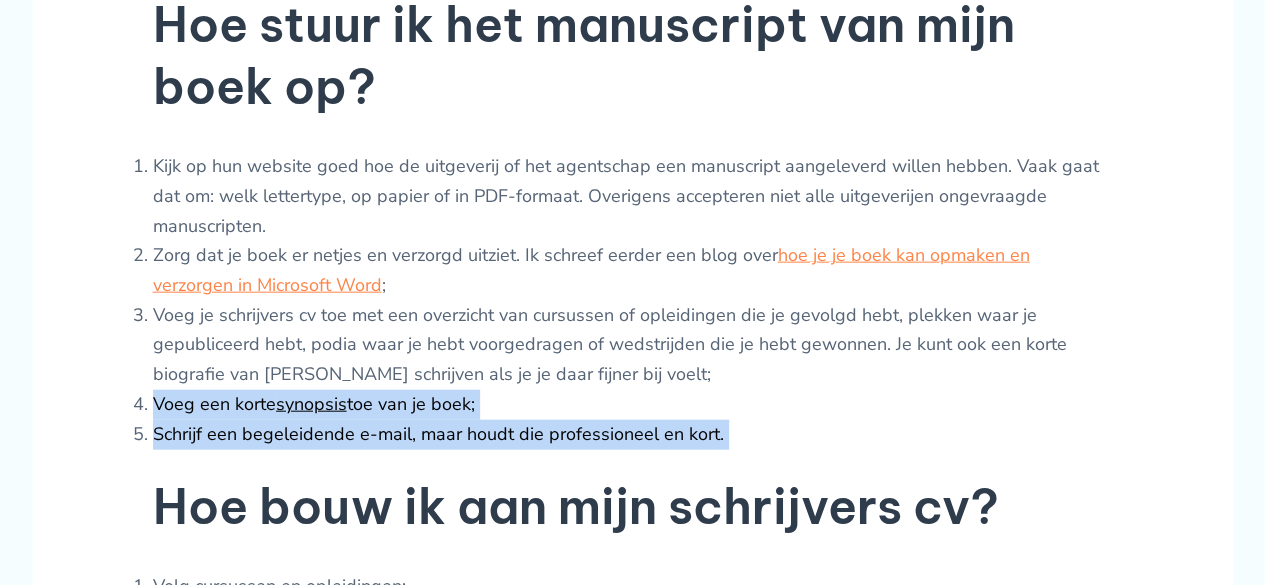 drag, startPoint x: 460, startPoint y: 459, endPoint x: 458, endPoint y: 439, distance: 20.09975 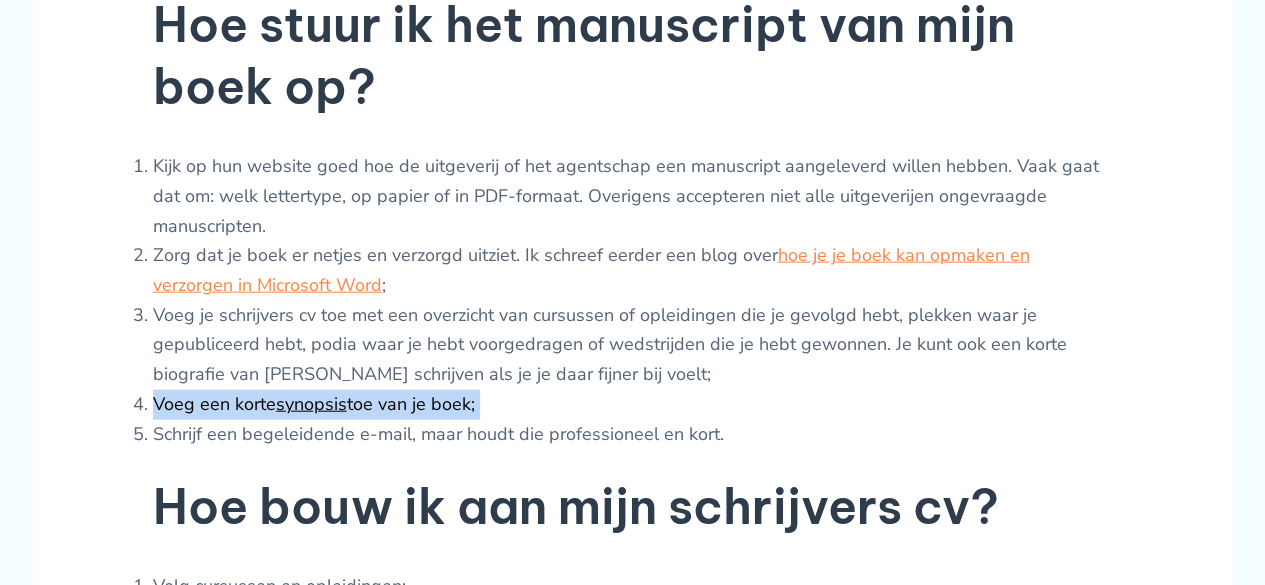 click on "Voeg een korte  synopsis  toe van je boek;" at bounding box center [633, 405] 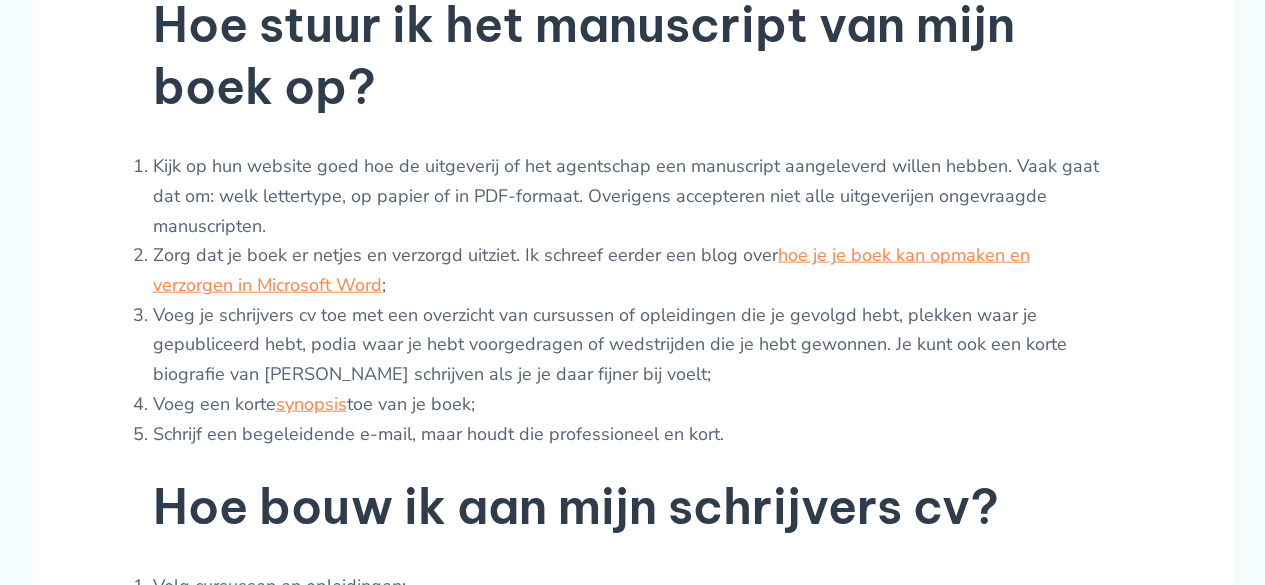 click on "Schrijf een begeleidende e-mail, maar houdt die professioneel en kort." at bounding box center [633, 435] 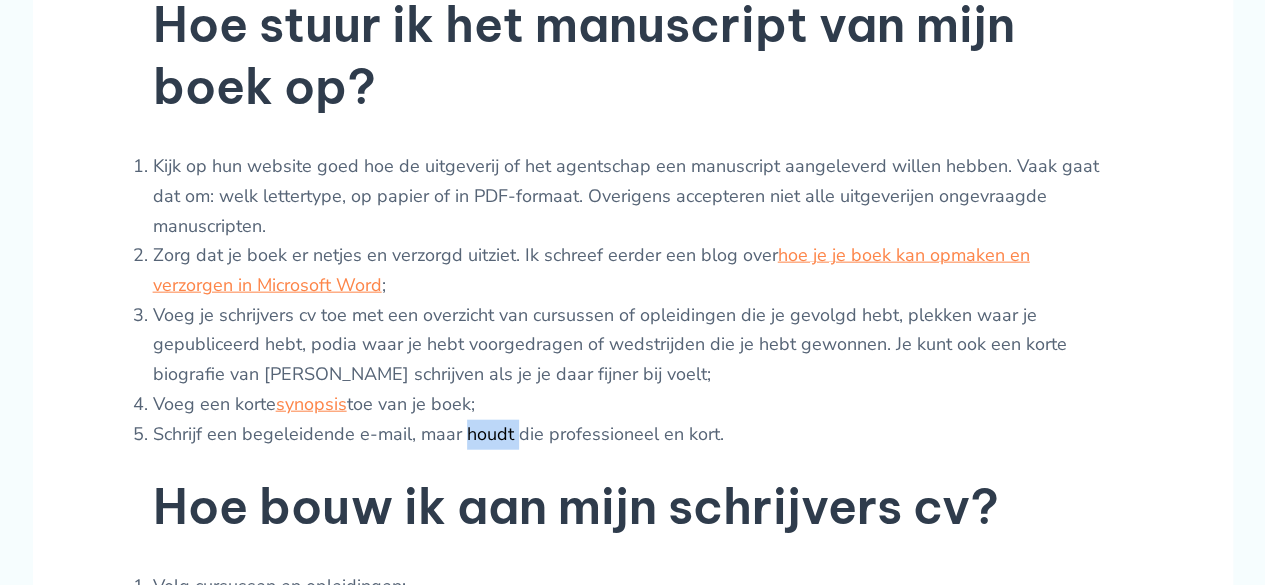 click on "Schrijf een begeleidende e-mail, maar houdt die professioneel en kort." at bounding box center [633, 435] 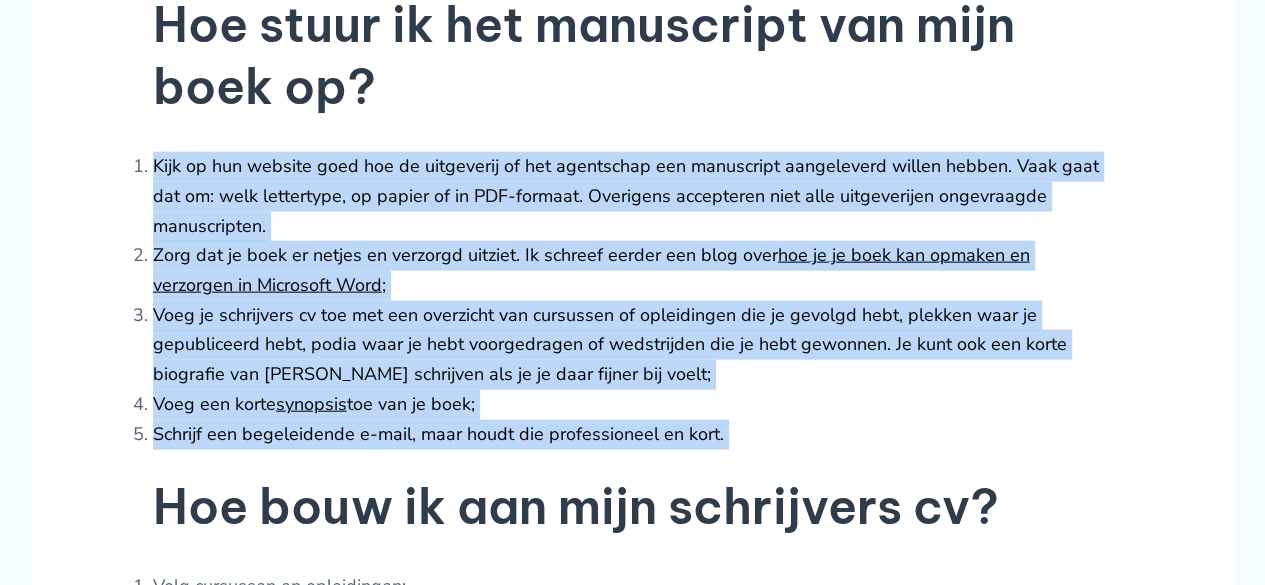 drag, startPoint x: 474, startPoint y: 465, endPoint x: 464, endPoint y: 237, distance: 228.2192 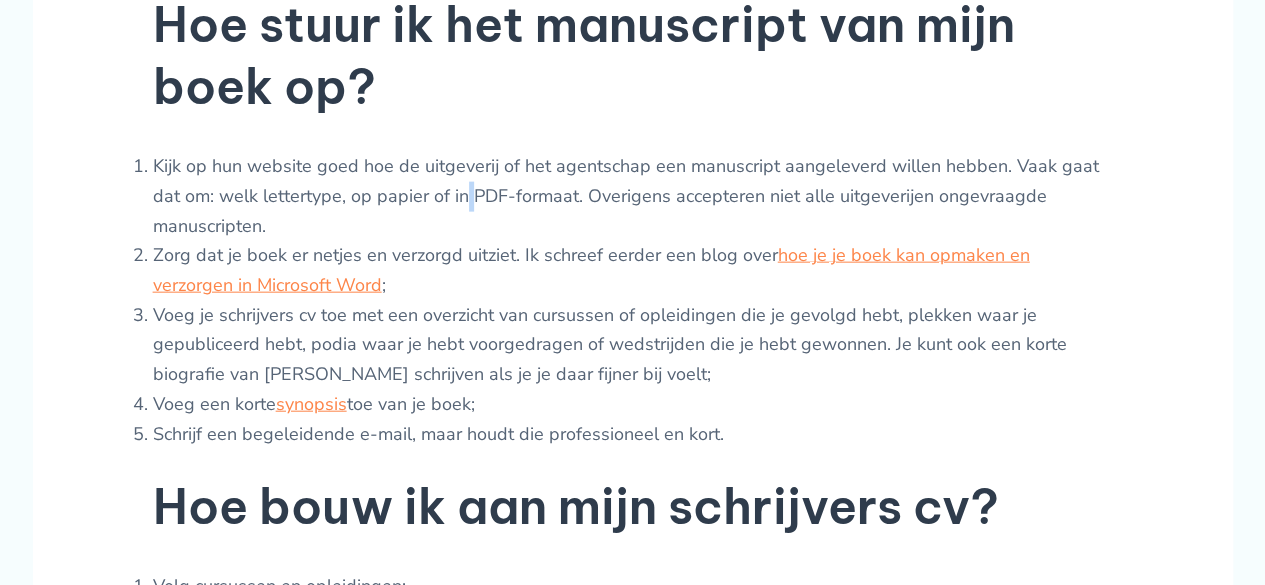 click on "Kijk op hun website goed hoe de uitgeverij of het agentschap een manuscript aangeleverd willen hebben. Vaak gaat dat om: welk lettertype, op papier of in PDF-formaat. Overigens accepteren niet alle uitgeverijen ongevraagde manuscripten." at bounding box center (633, 196) 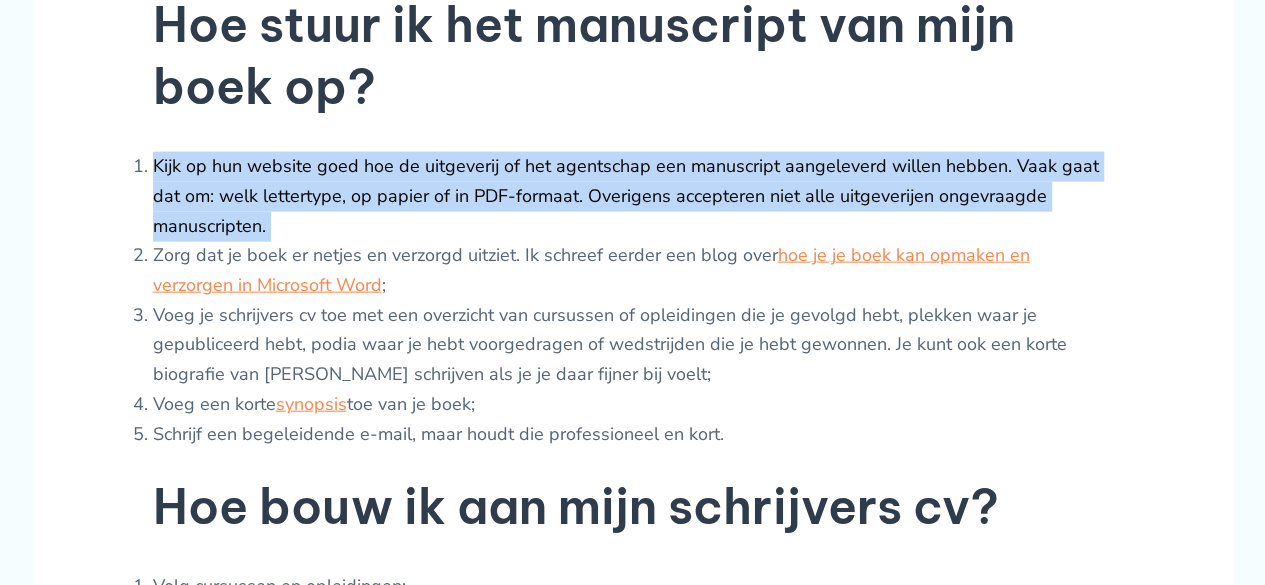 click on "Kijk op hun website goed hoe de uitgeverij of het agentschap een manuscript aangeleverd willen hebben. Vaak gaat dat om: welk lettertype, op papier of in PDF-formaat. Overigens accepteren niet alle uitgeverijen ongevraagde manuscripten." at bounding box center [633, 196] 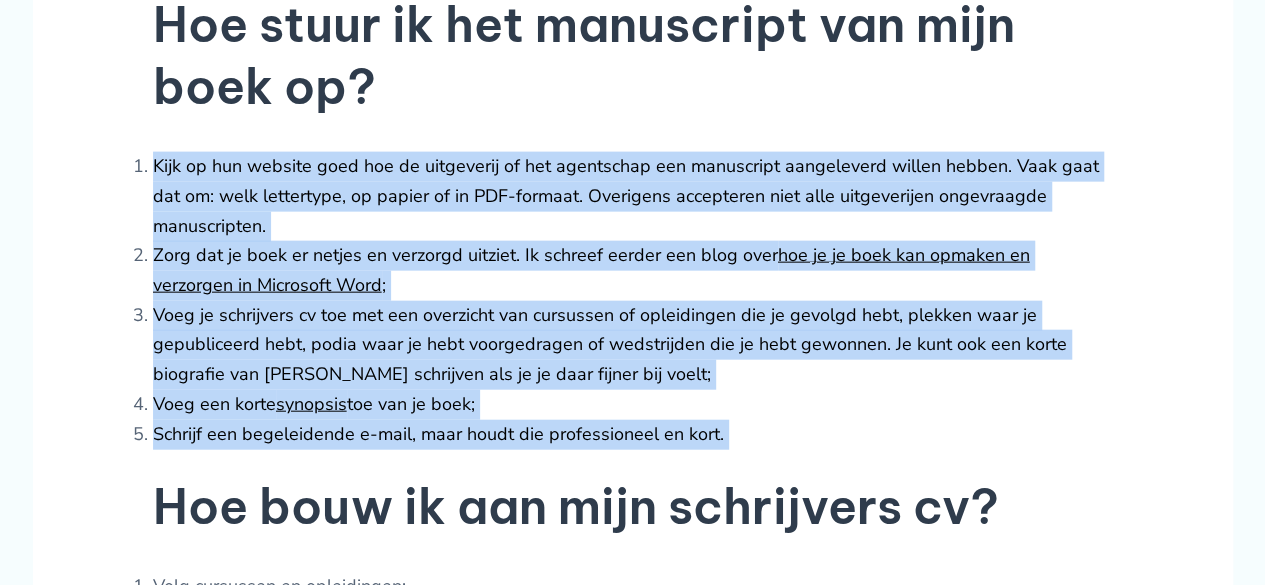 drag, startPoint x: 464, startPoint y: 235, endPoint x: 487, endPoint y: 460, distance: 226.1725 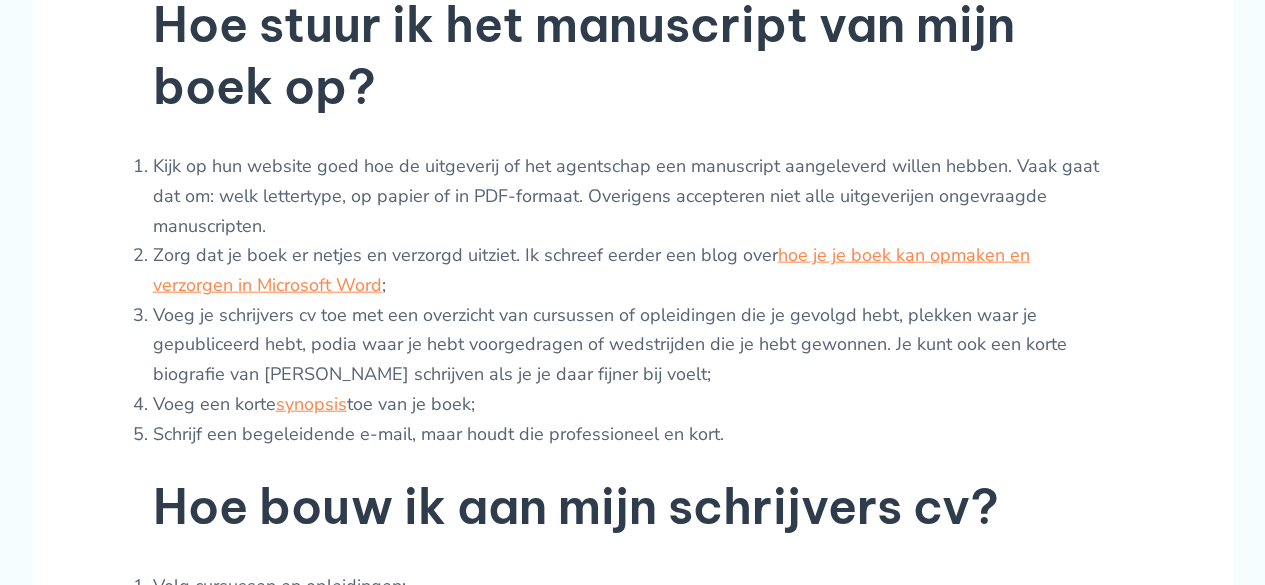 click on "Kijk op hun website goed hoe de uitgeverij of het agentschap een manuscript aangeleverd willen hebben. Vaak gaat dat om: welk lettertype, op papier of in PDF-formaat. Overigens accepteren niet alle uitgeverijen ongevraagde manuscripten." at bounding box center (633, 196) 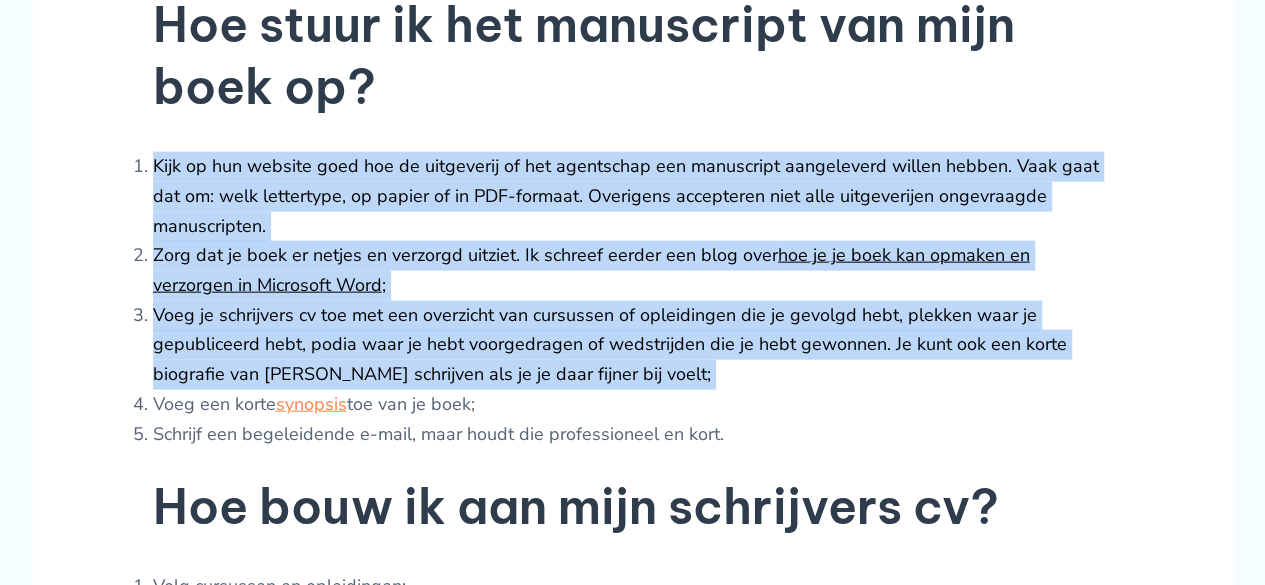 drag, startPoint x: 436, startPoint y: 252, endPoint x: 448, endPoint y: 353, distance: 101.71037 